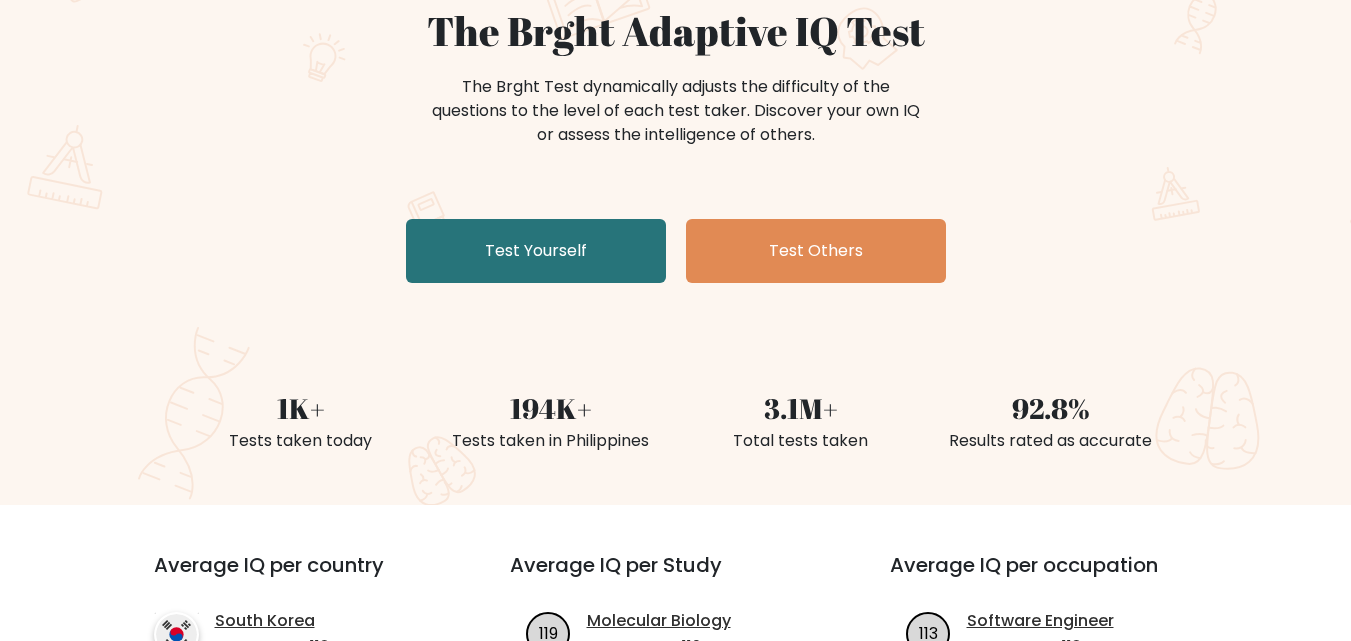 scroll, scrollTop: 200, scrollLeft: 0, axis: vertical 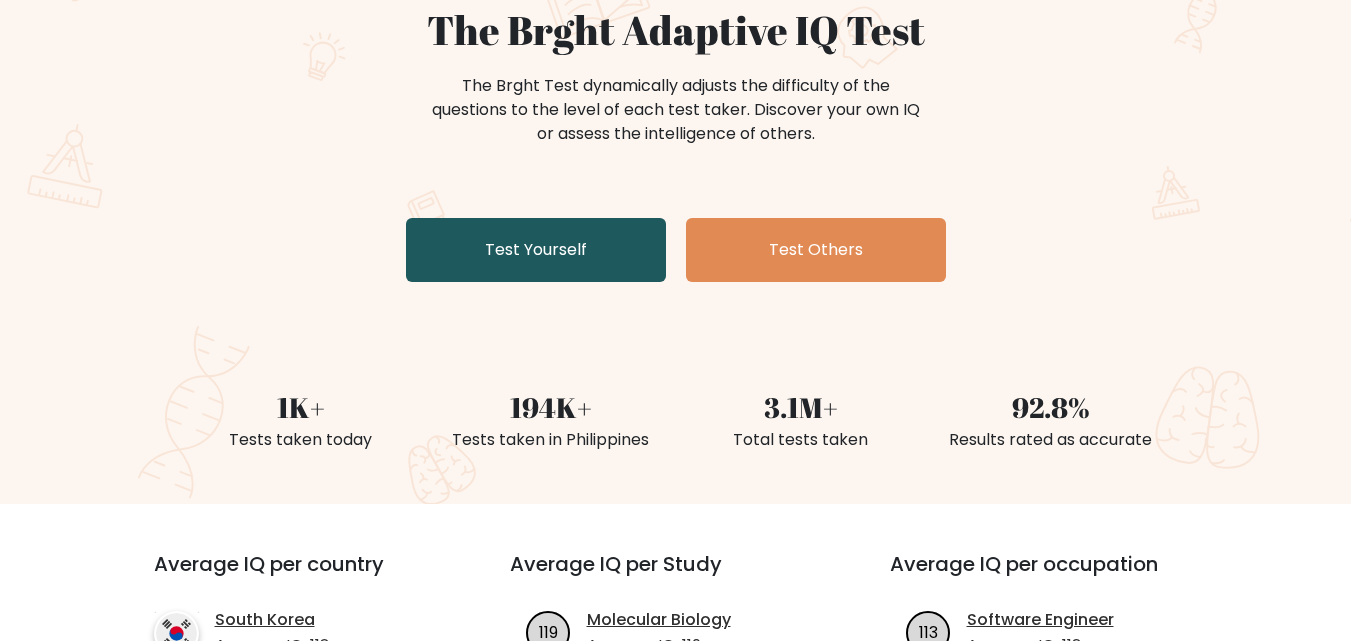 click on "Test Yourself" at bounding box center [536, 250] 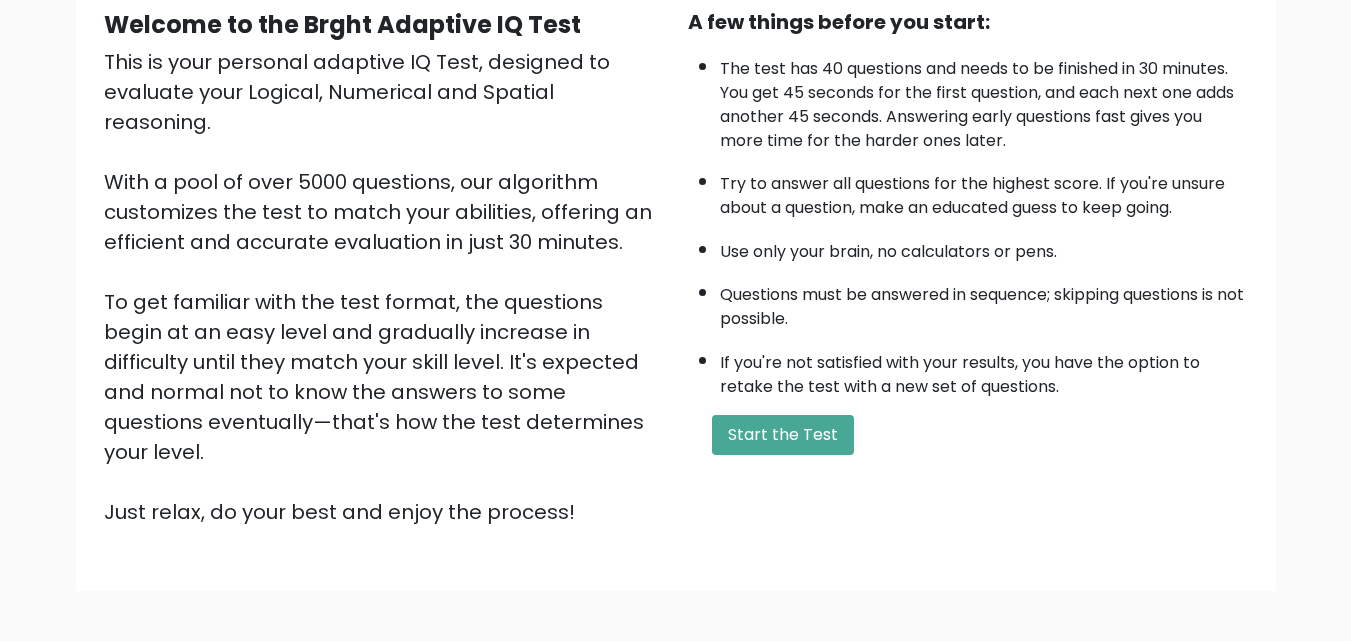 scroll, scrollTop: 200, scrollLeft: 0, axis: vertical 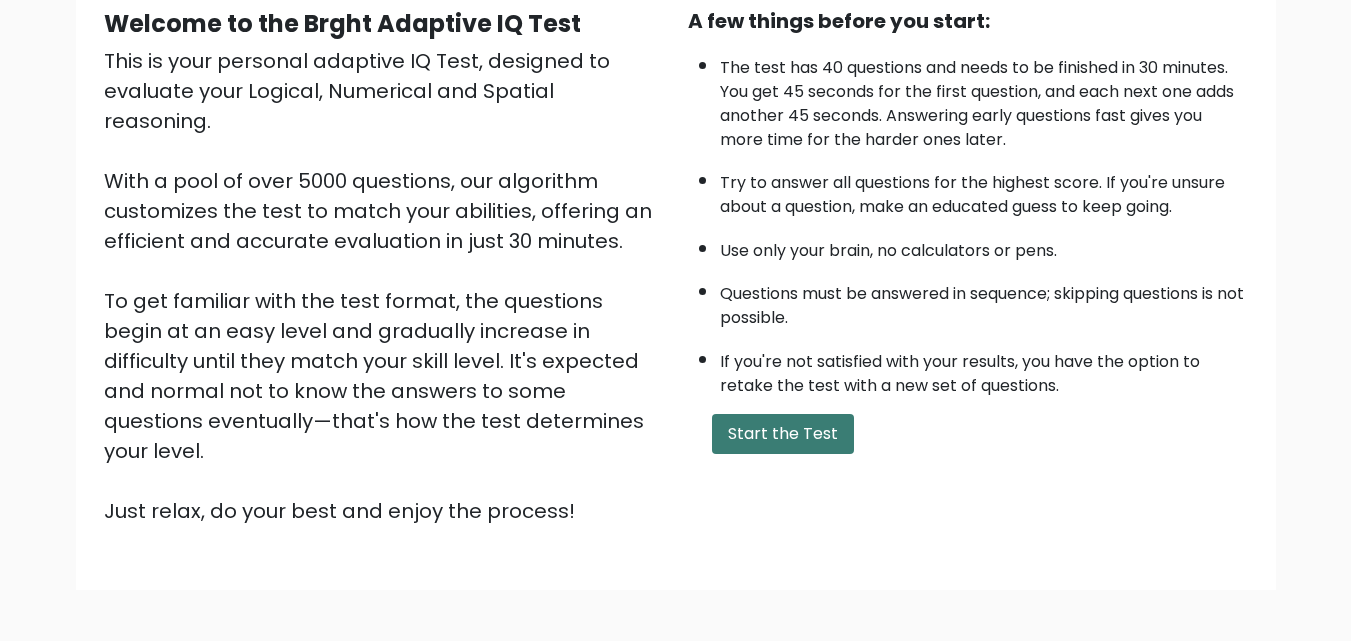 click on "Start the Test" at bounding box center (783, 434) 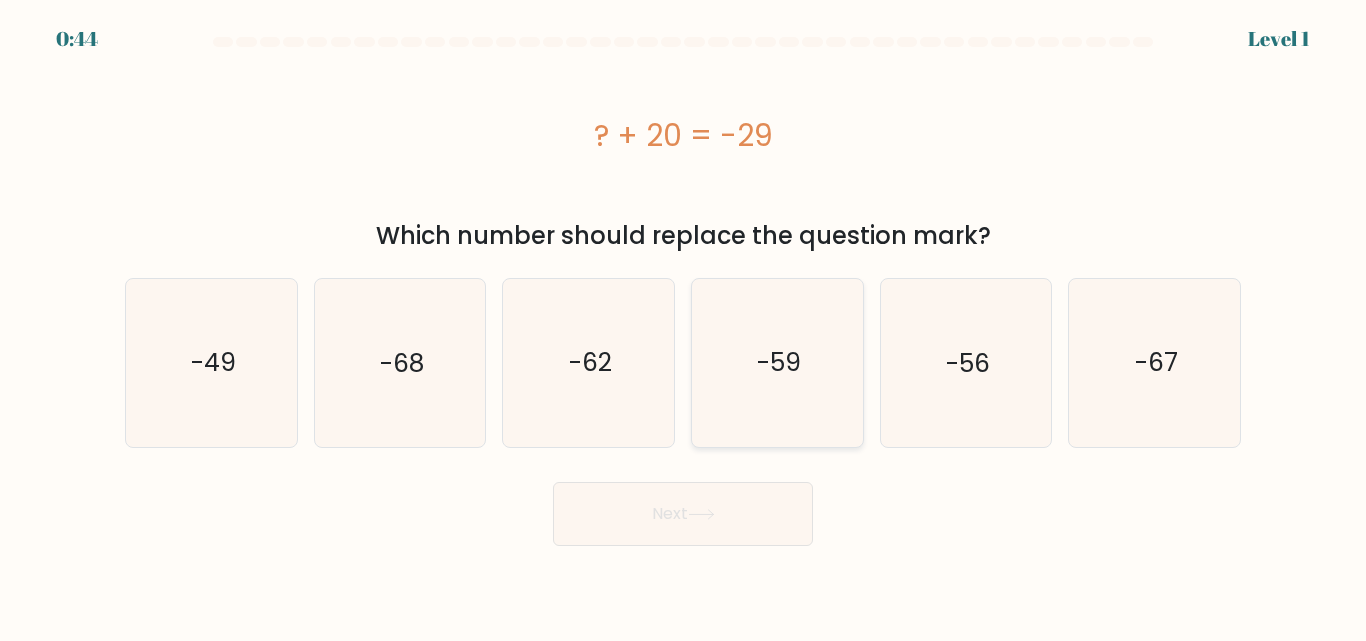 scroll, scrollTop: 0, scrollLeft: 0, axis: both 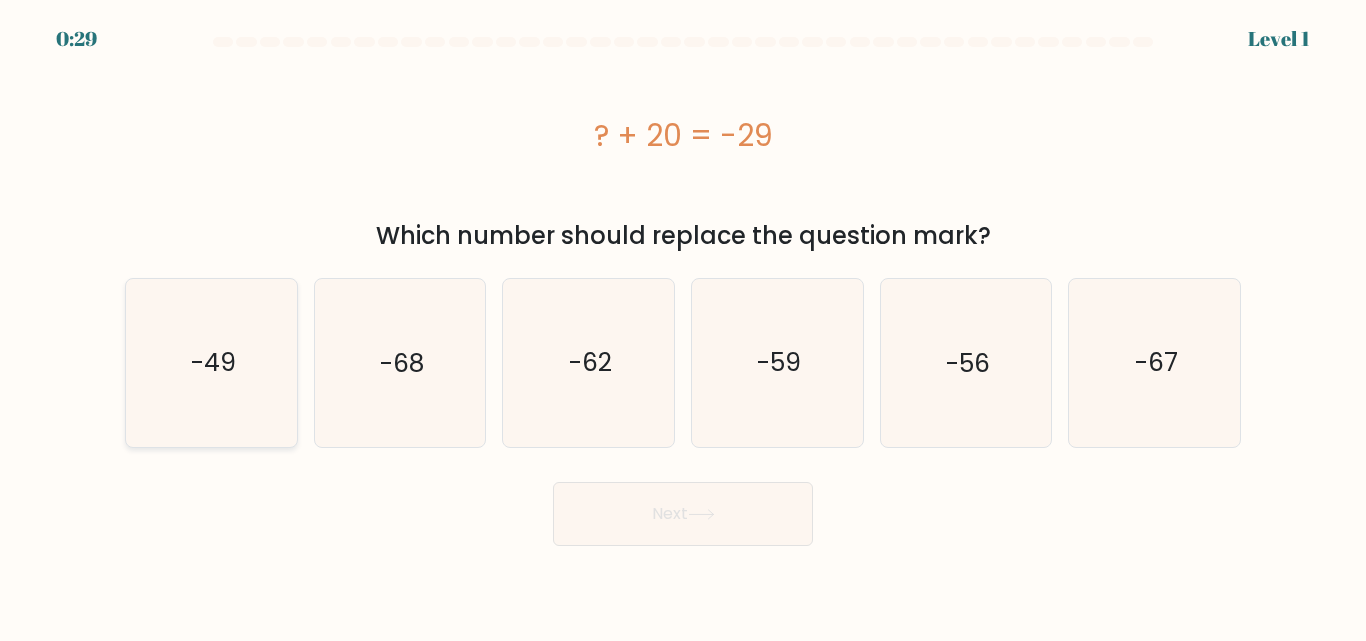 click on "-49" at bounding box center (212, 362) 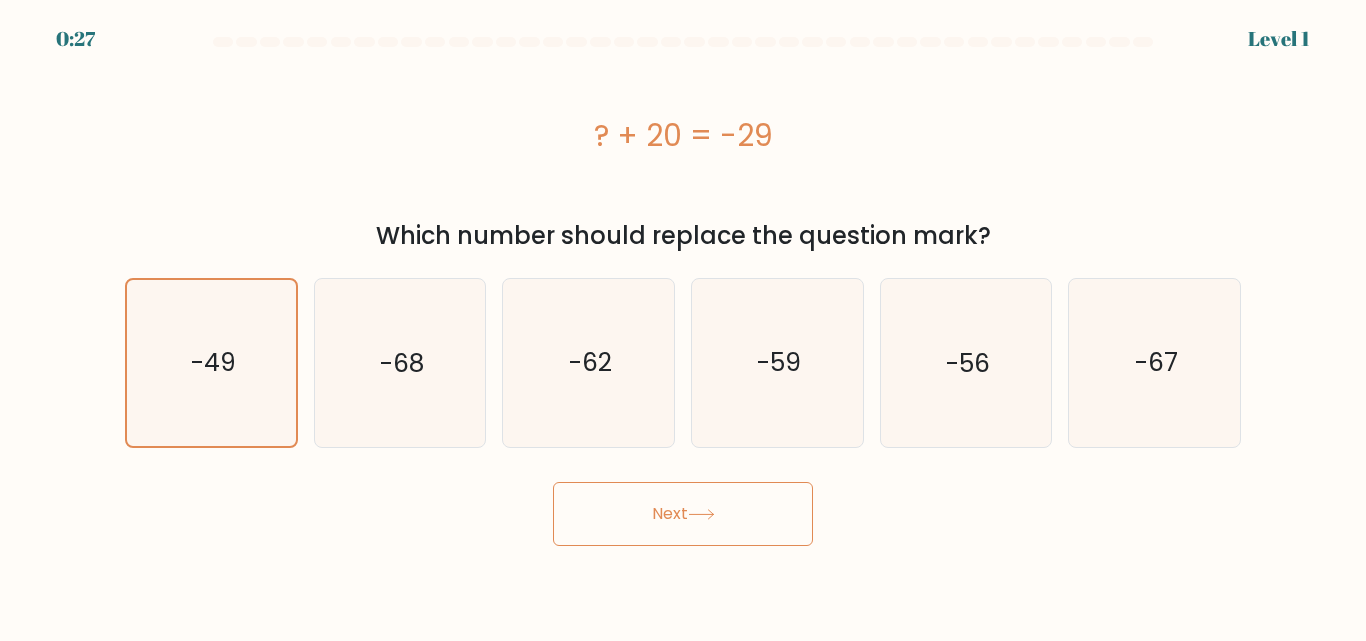 click on "Next" at bounding box center (683, 514) 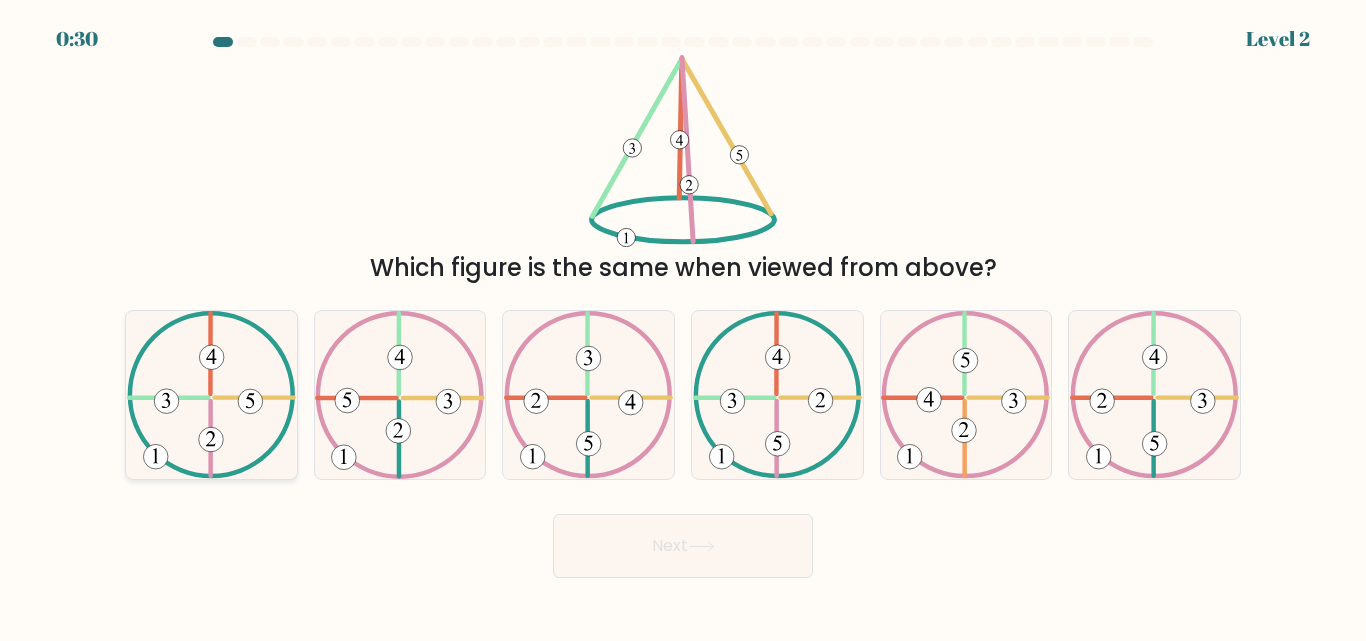 click at bounding box center [210, 439] 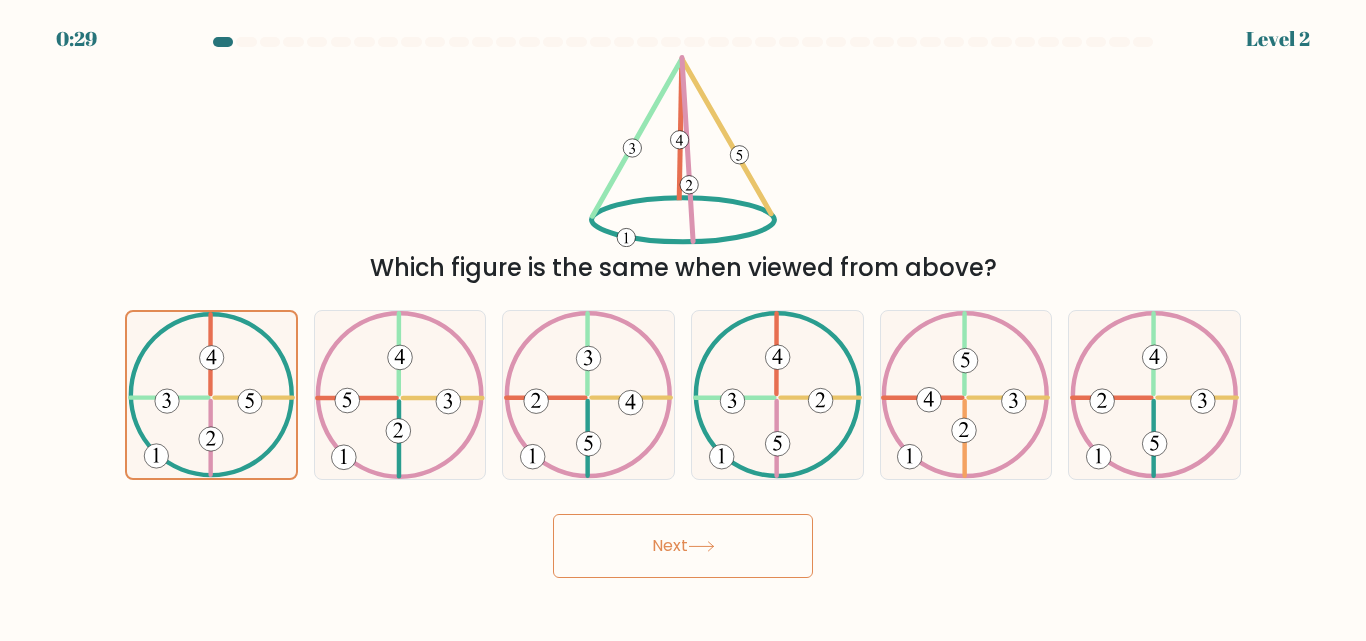 click on "Next" at bounding box center (683, 546) 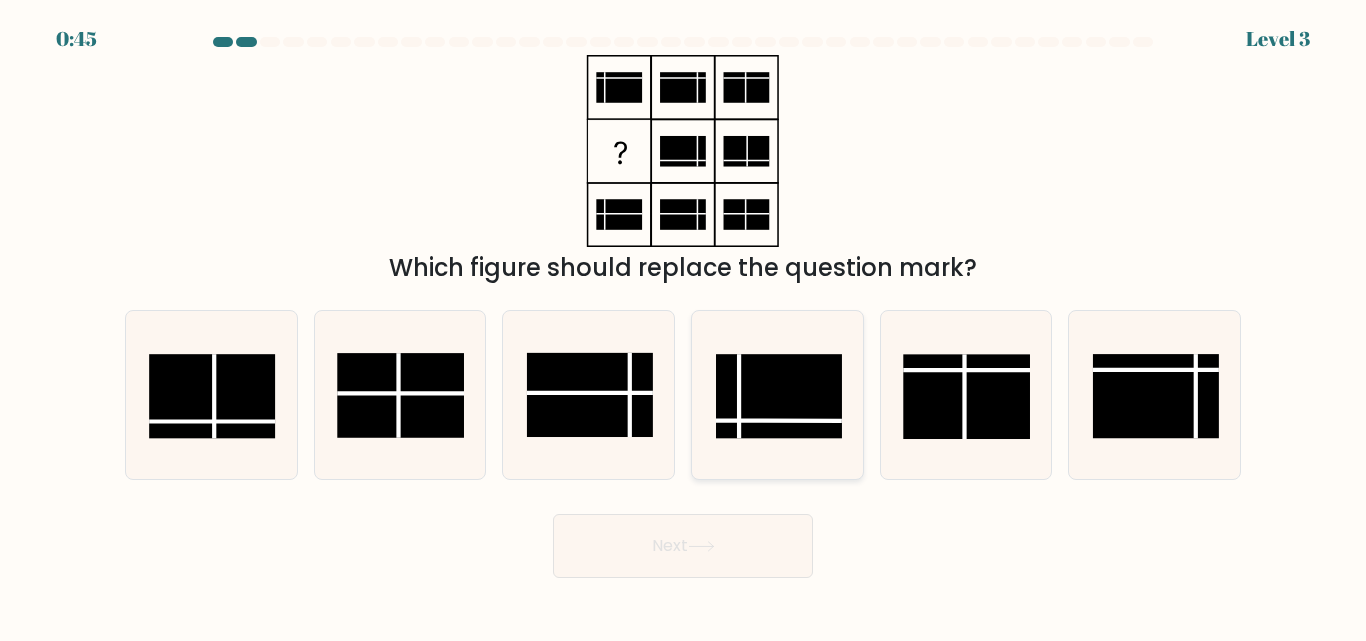 click at bounding box center (779, 397) 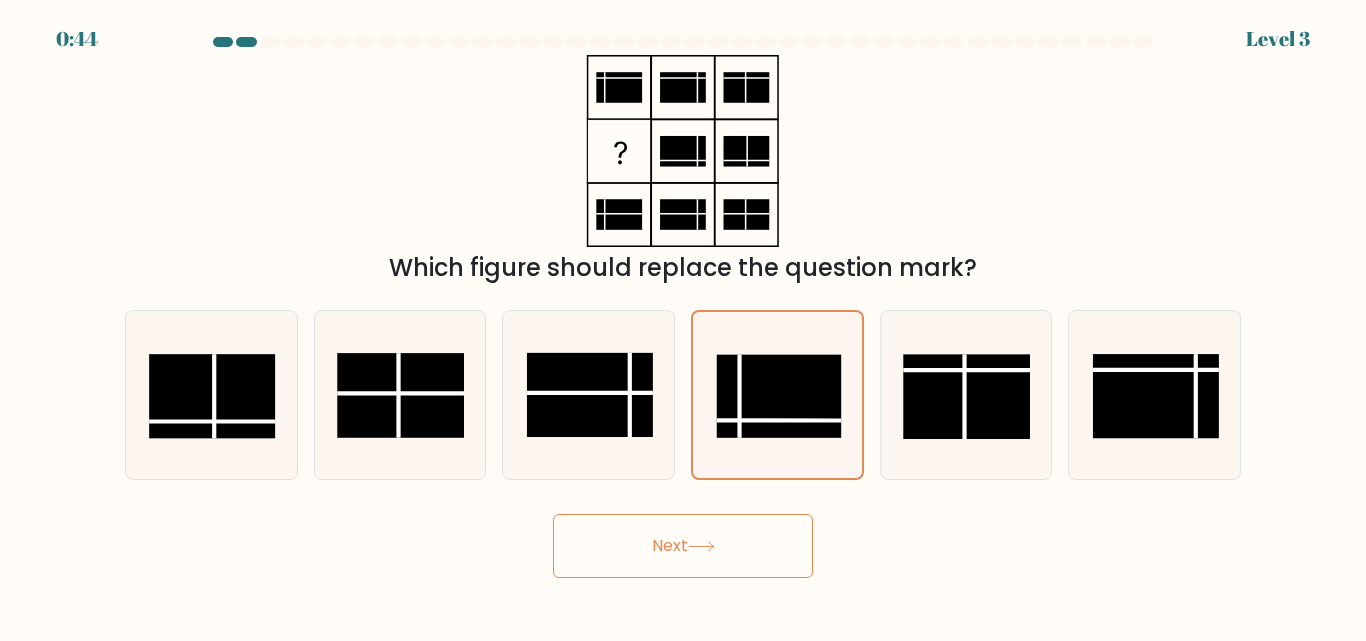 click on "Next" at bounding box center [683, 546] 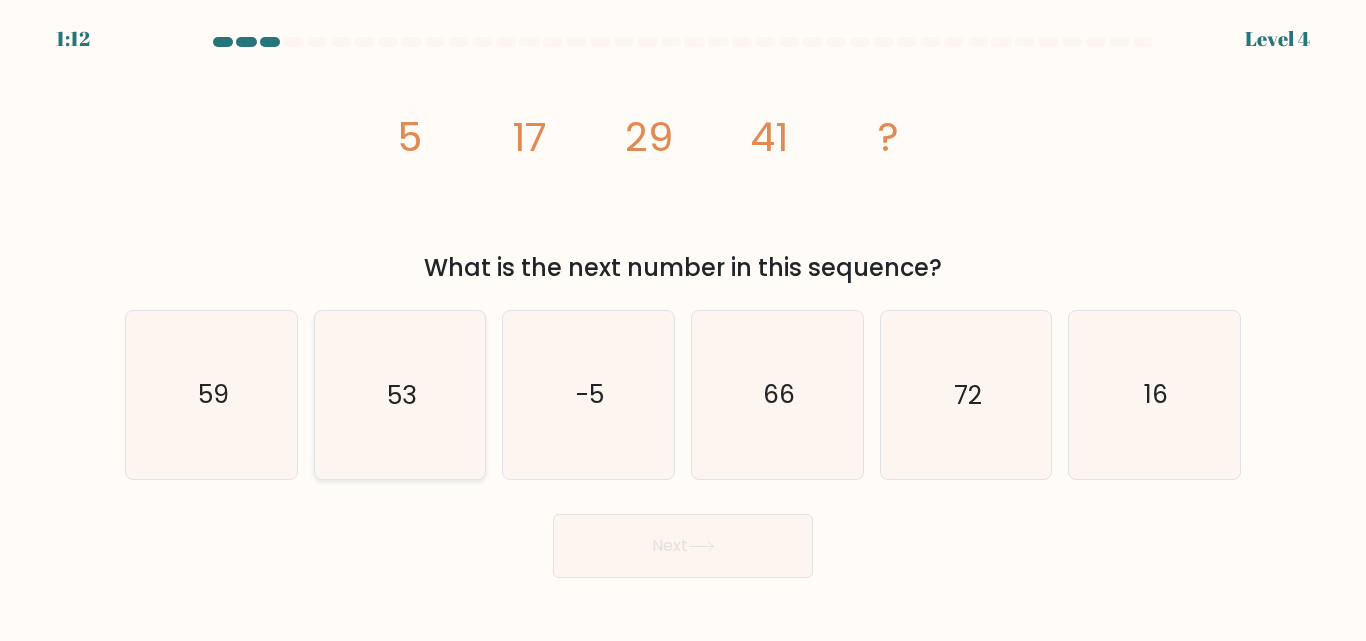 click on "53" at bounding box center (399, 394) 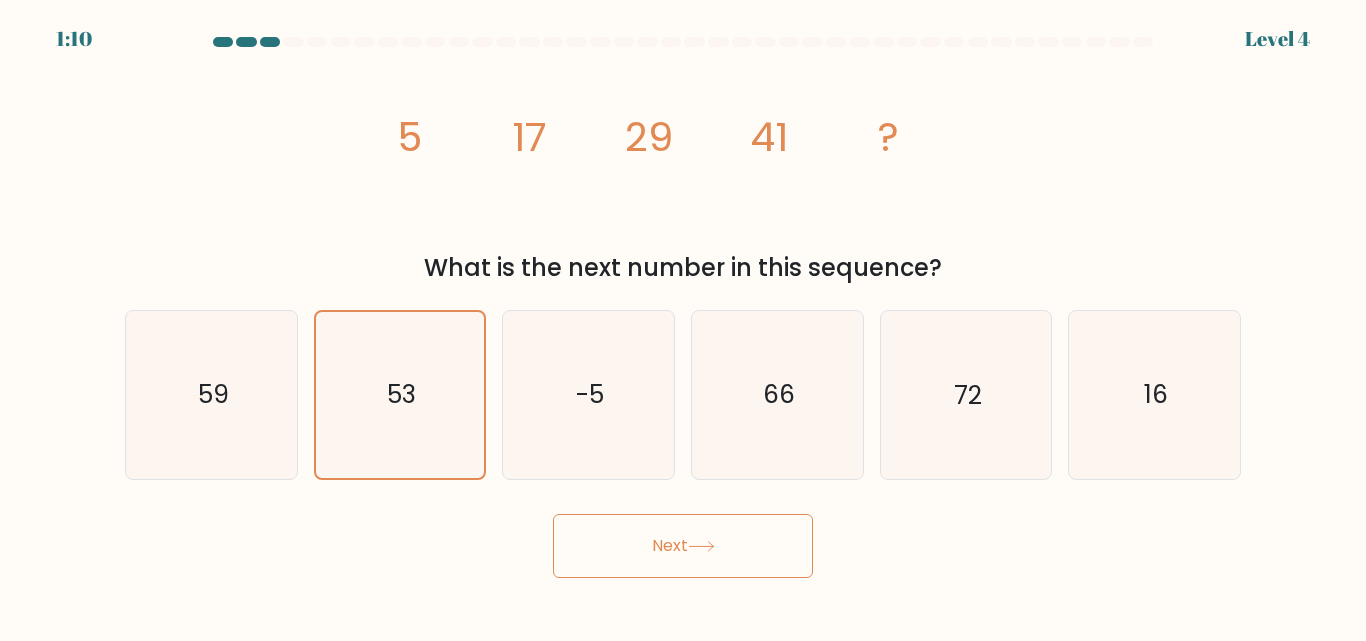 click on "Next" at bounding box center [683, 546] 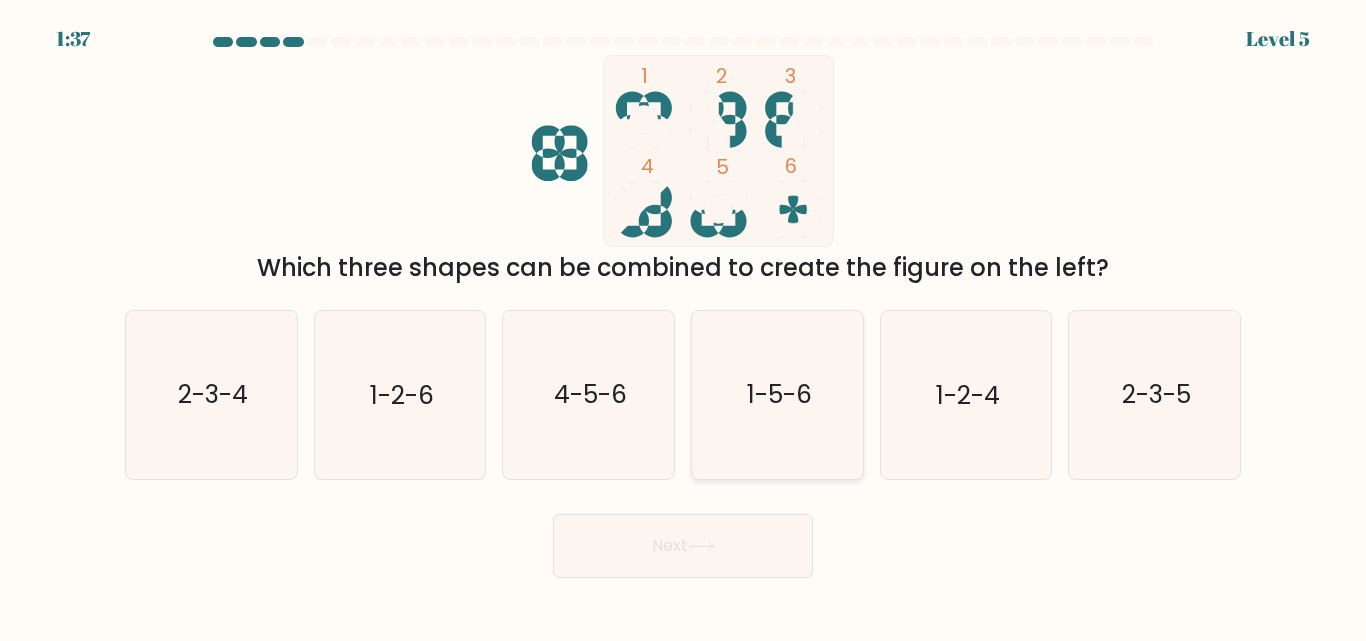 click on "1-5-6" at bounding box center [777, 394] 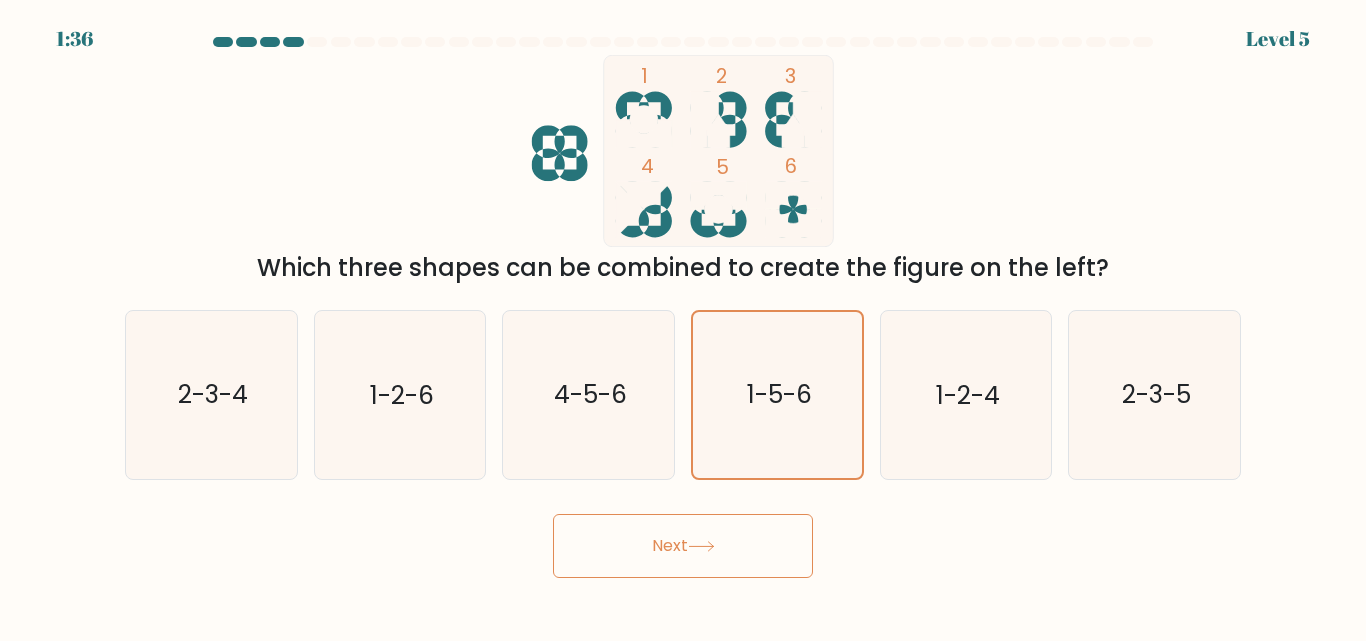 click on "Next" at bounding box center [683, 546] 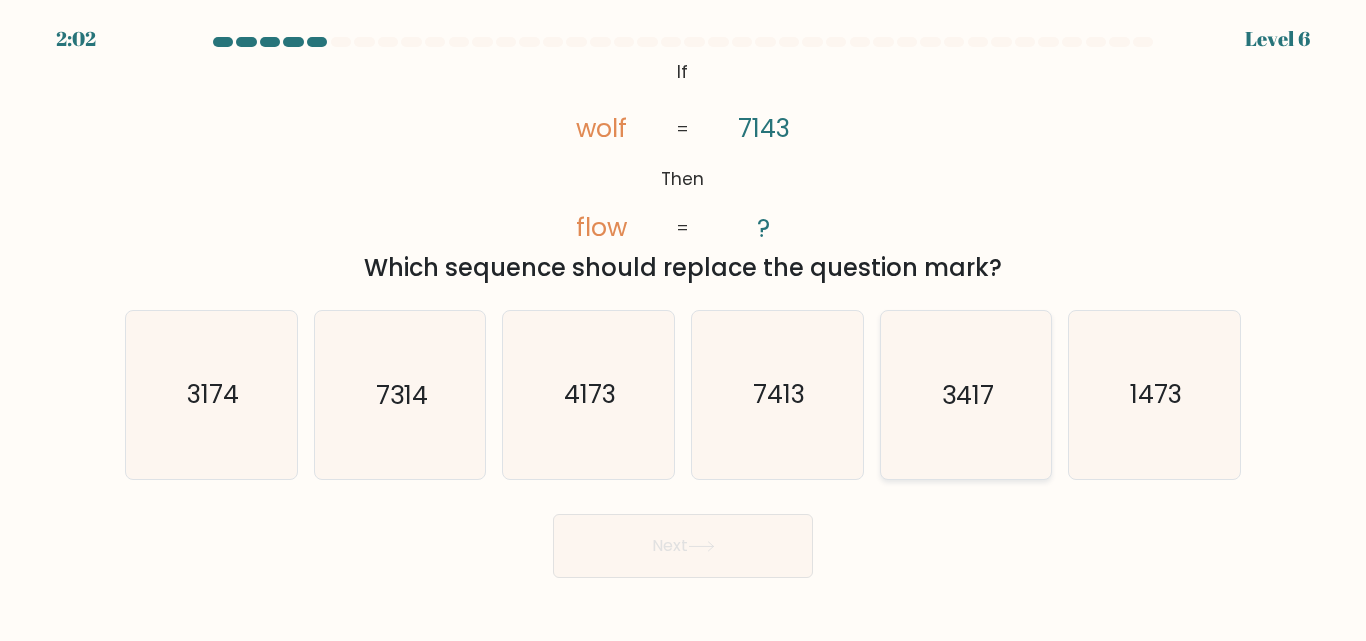 click on "3417" at bounding box center [965, 394] 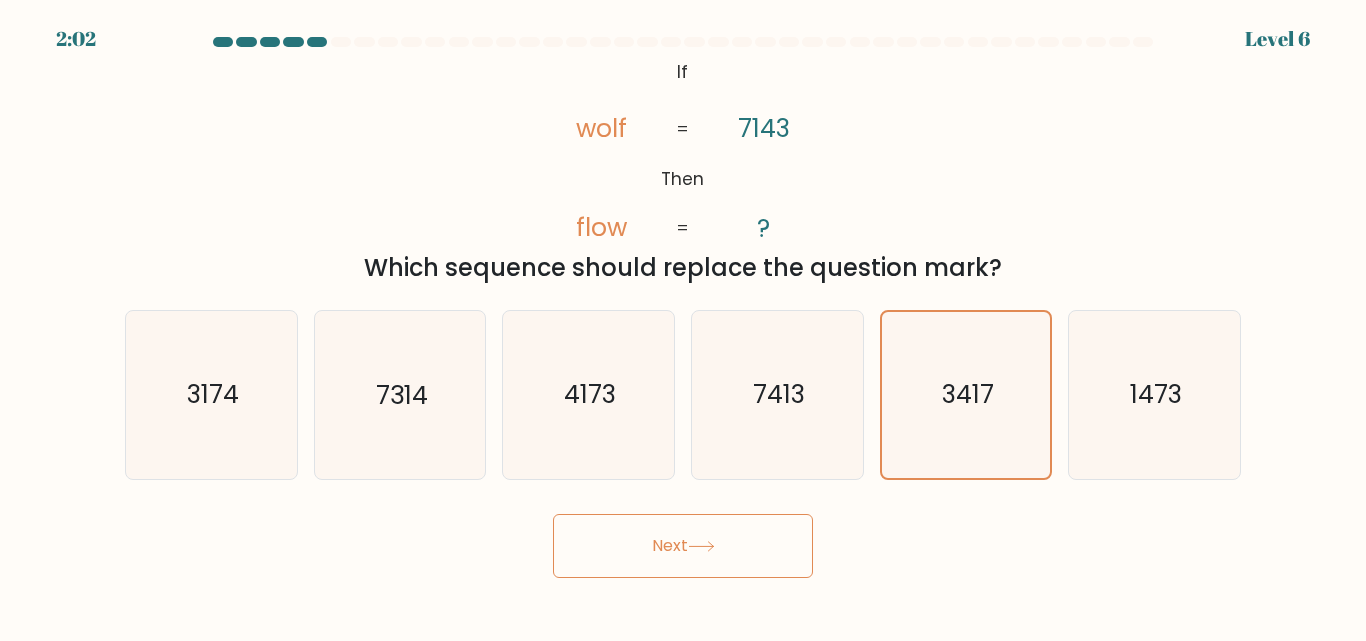 click on "Next" at bounding box center [683, 546] 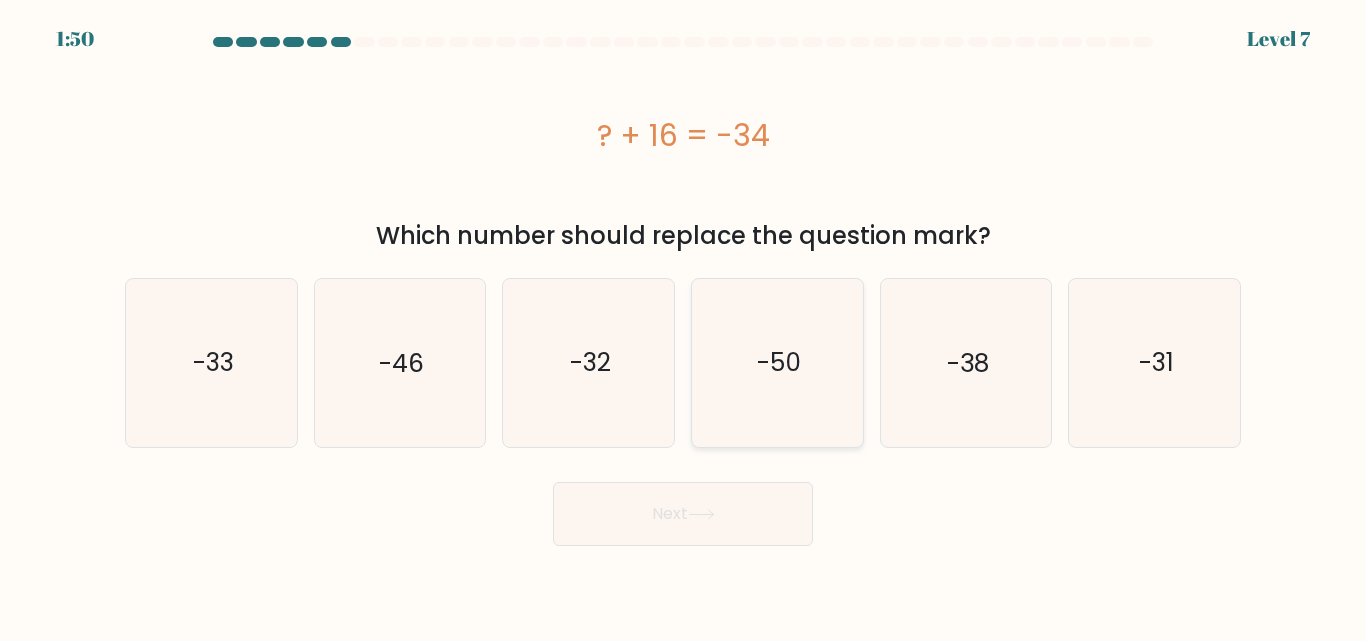 click on "-50" at bounding box center [777, 362] 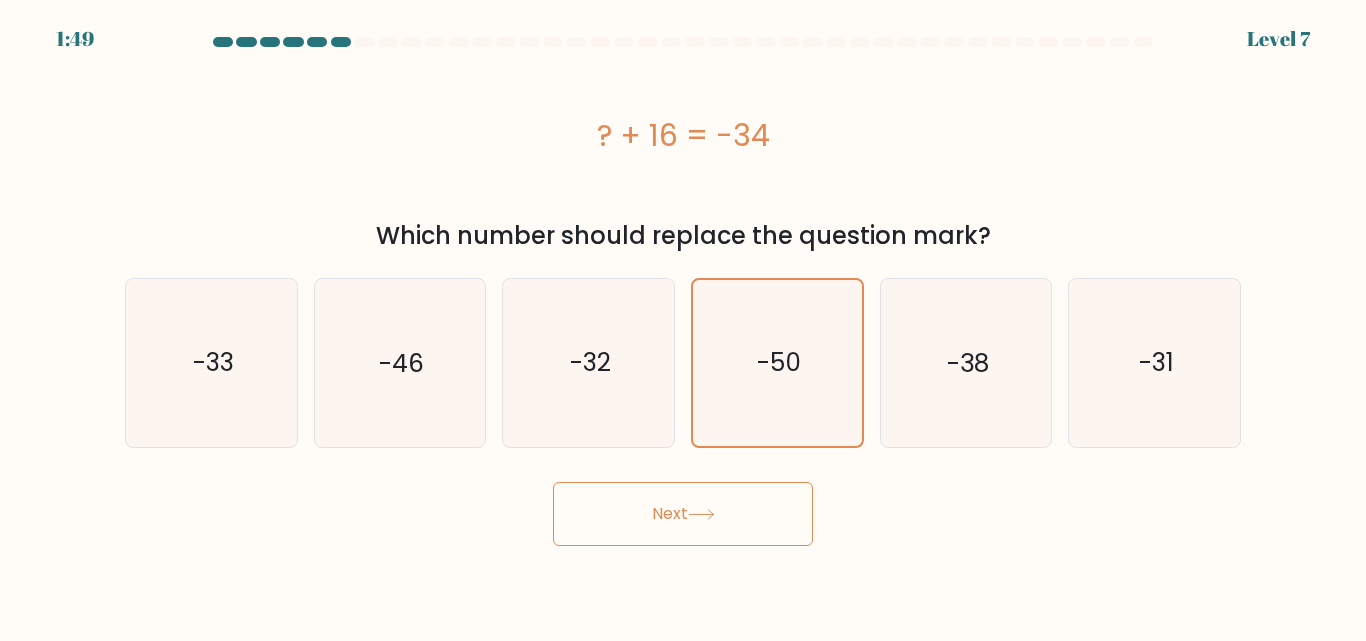 click on "Next" at bounding box center [683, 514] 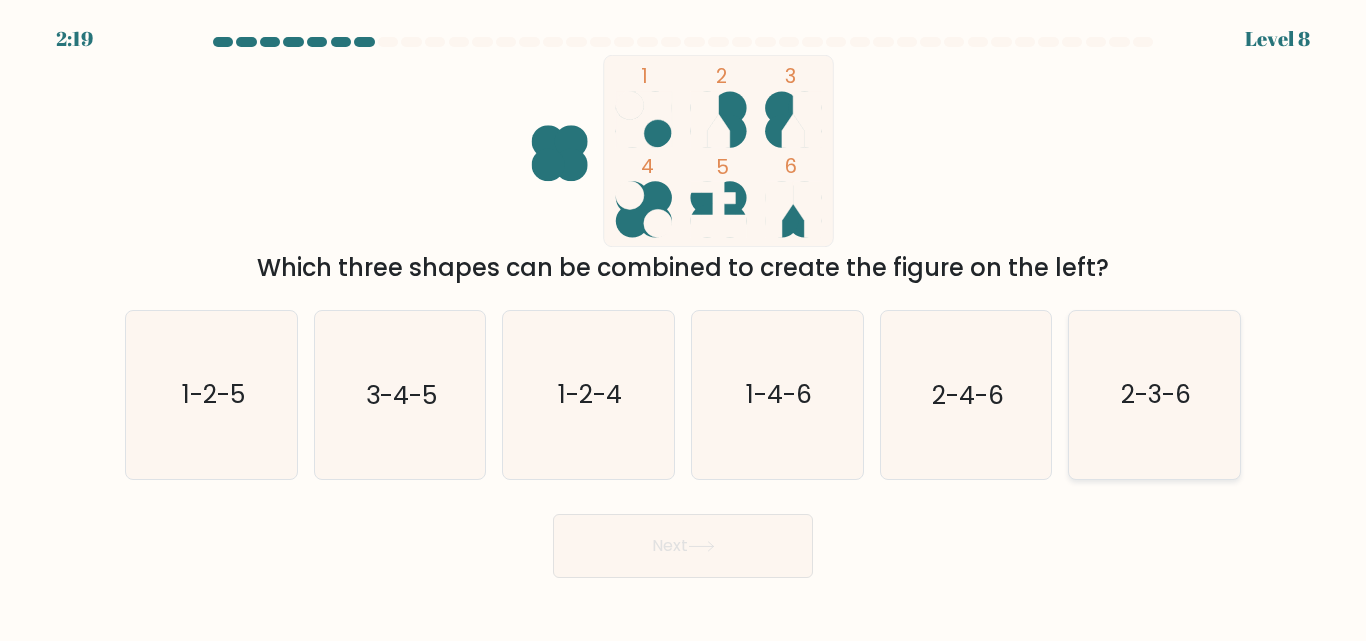 click on "2-3-6" at bounding box center (1154, 394) 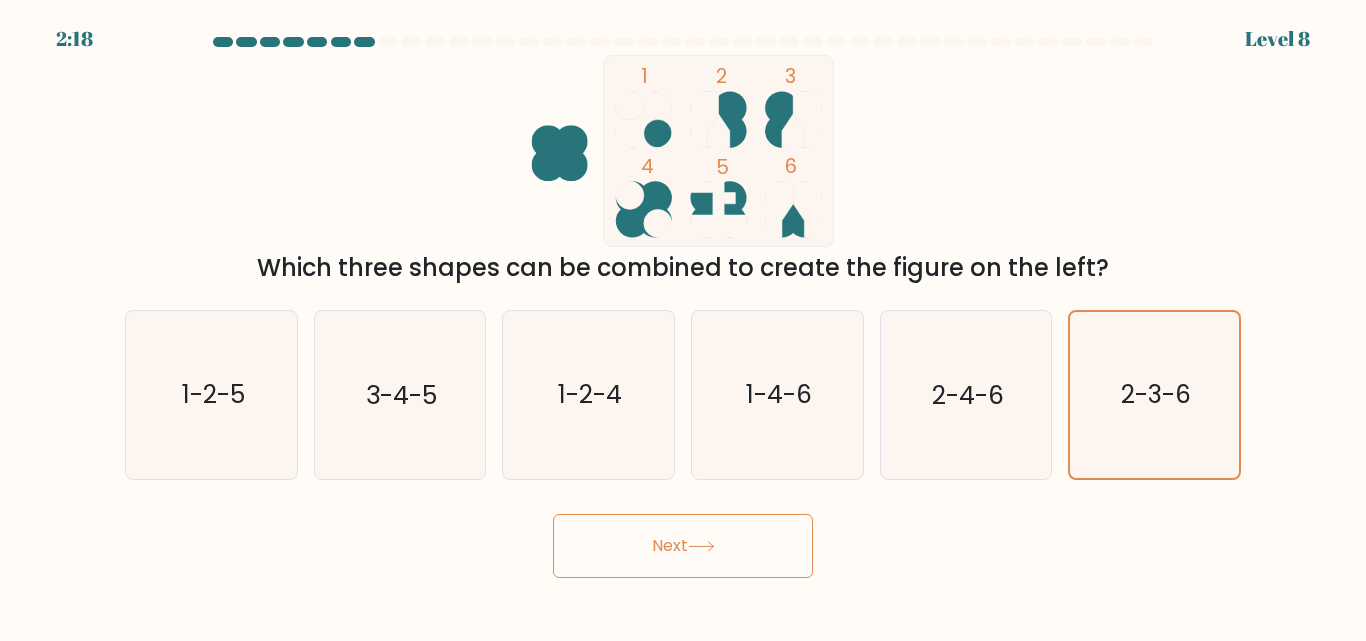 click on "Next" at bounding box center (683, 546) 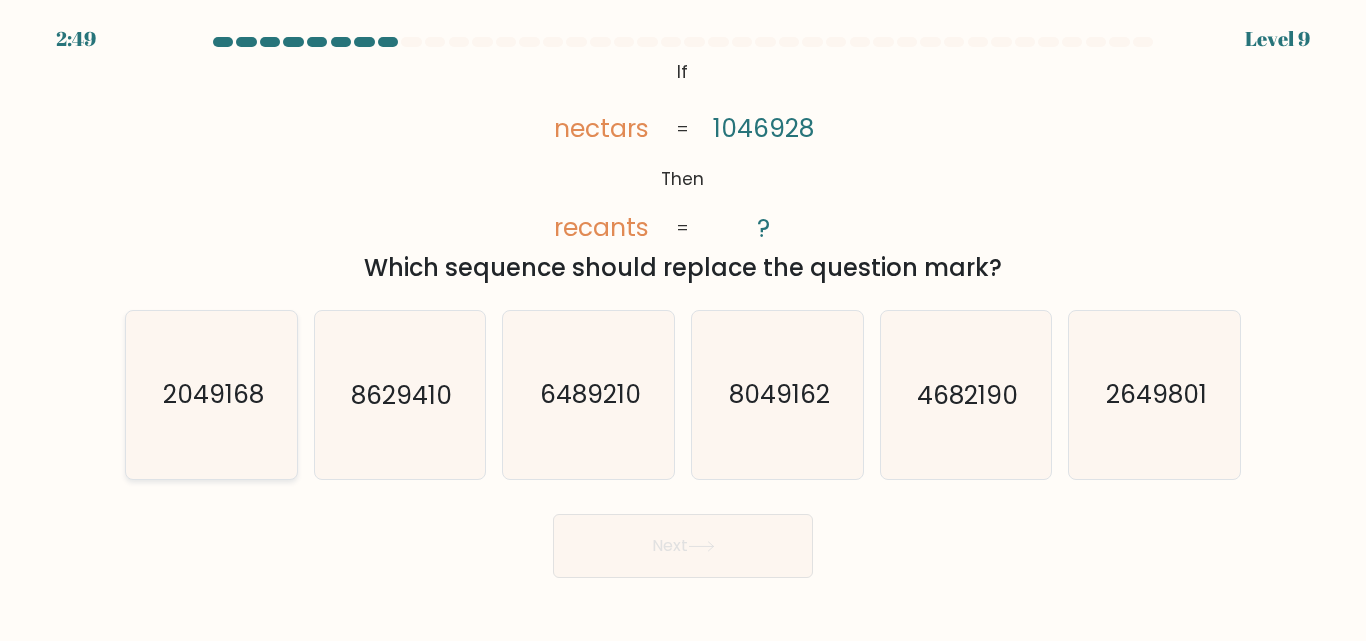 click on "2049168" at bounding box center [212, 395] 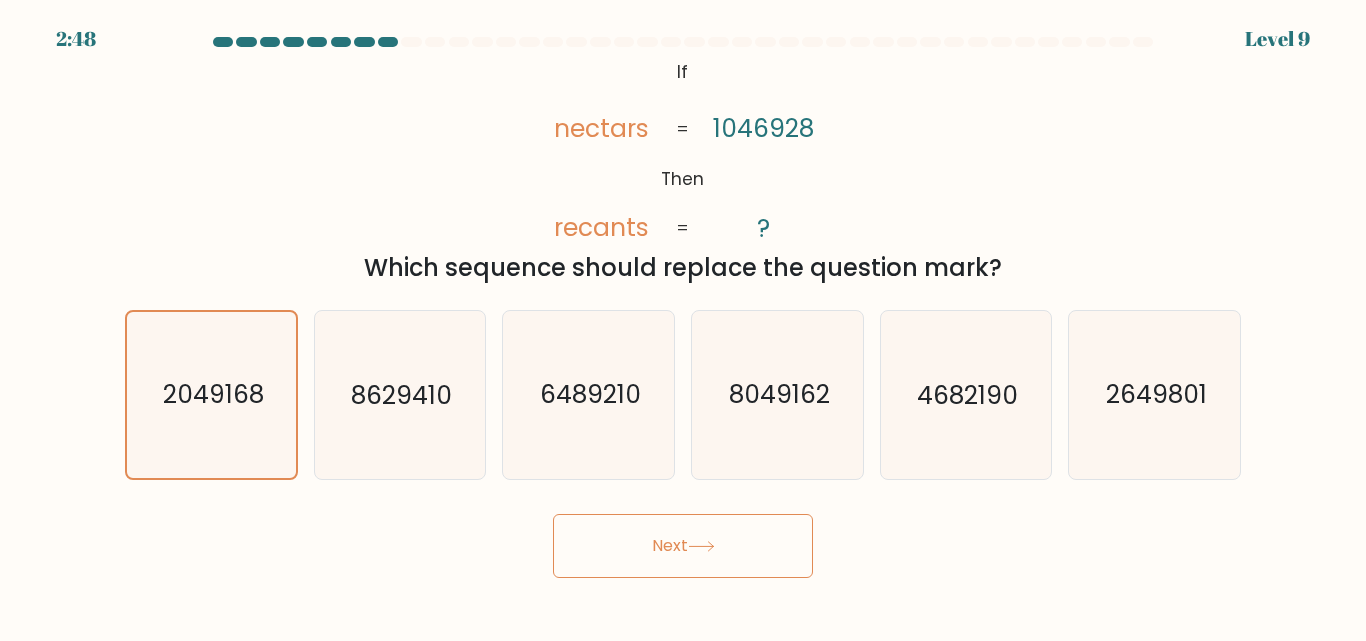 click on "Next" at bounding box center [683, 546] 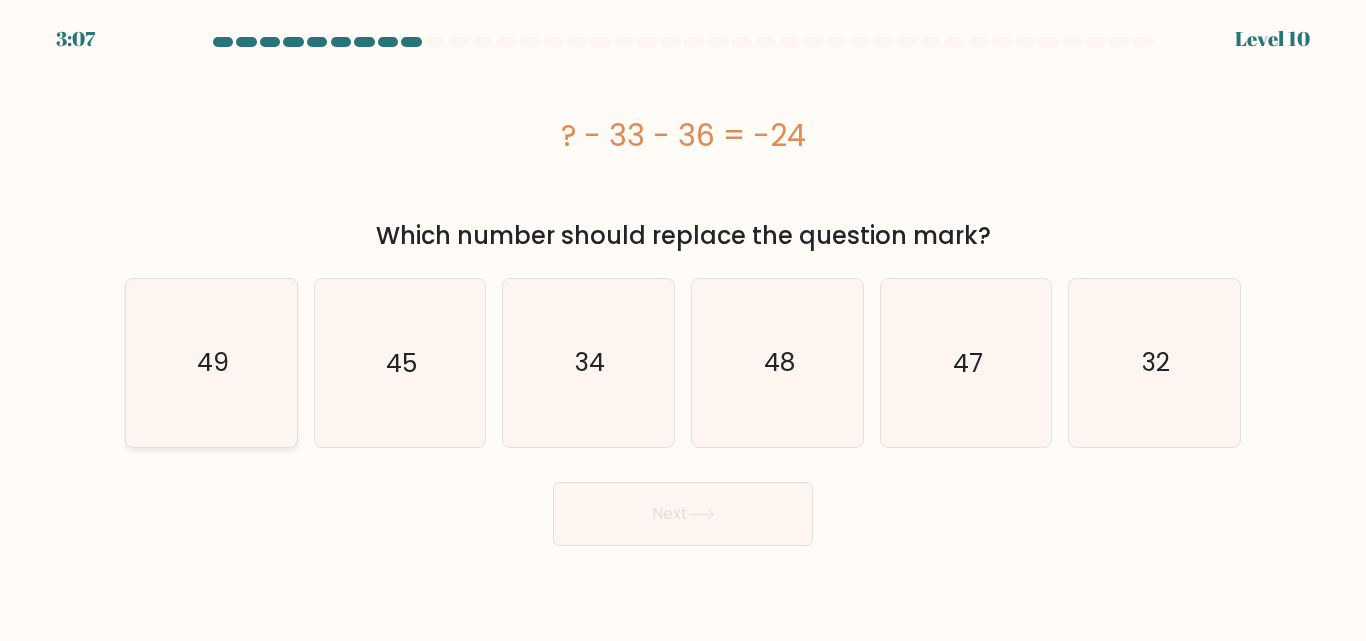 click on "49" at bounding box center (211, 362) 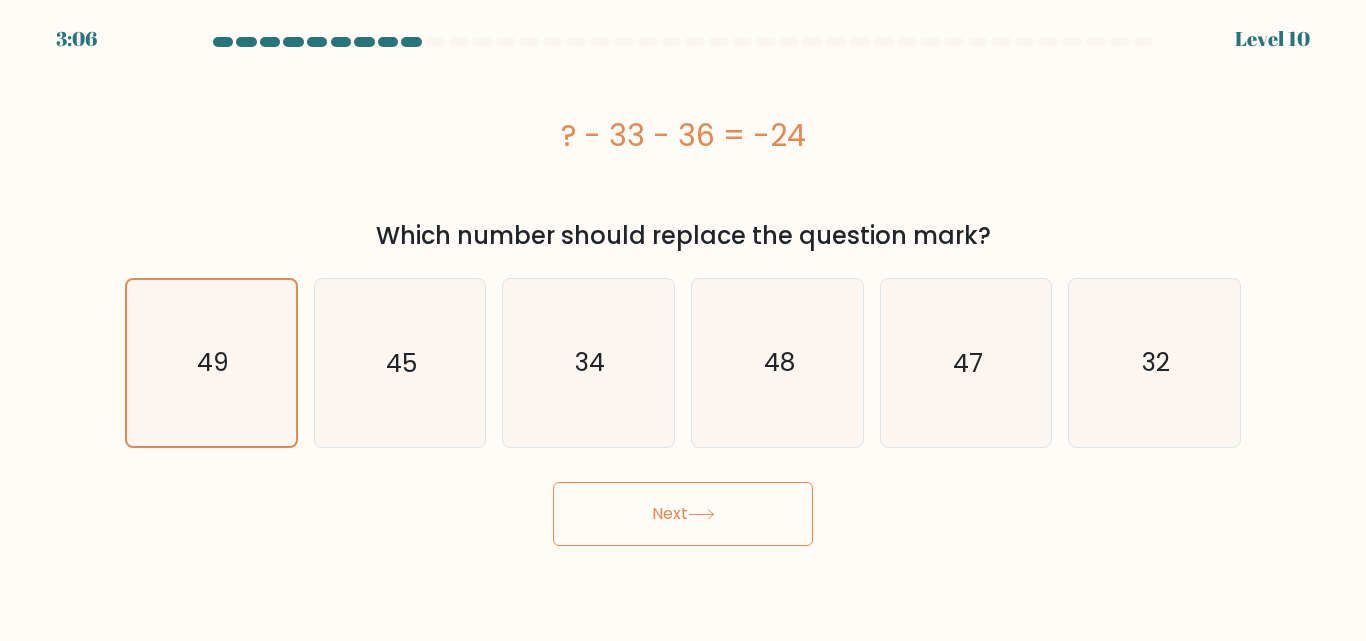 click on "Next" at bounding box center [683, 514] 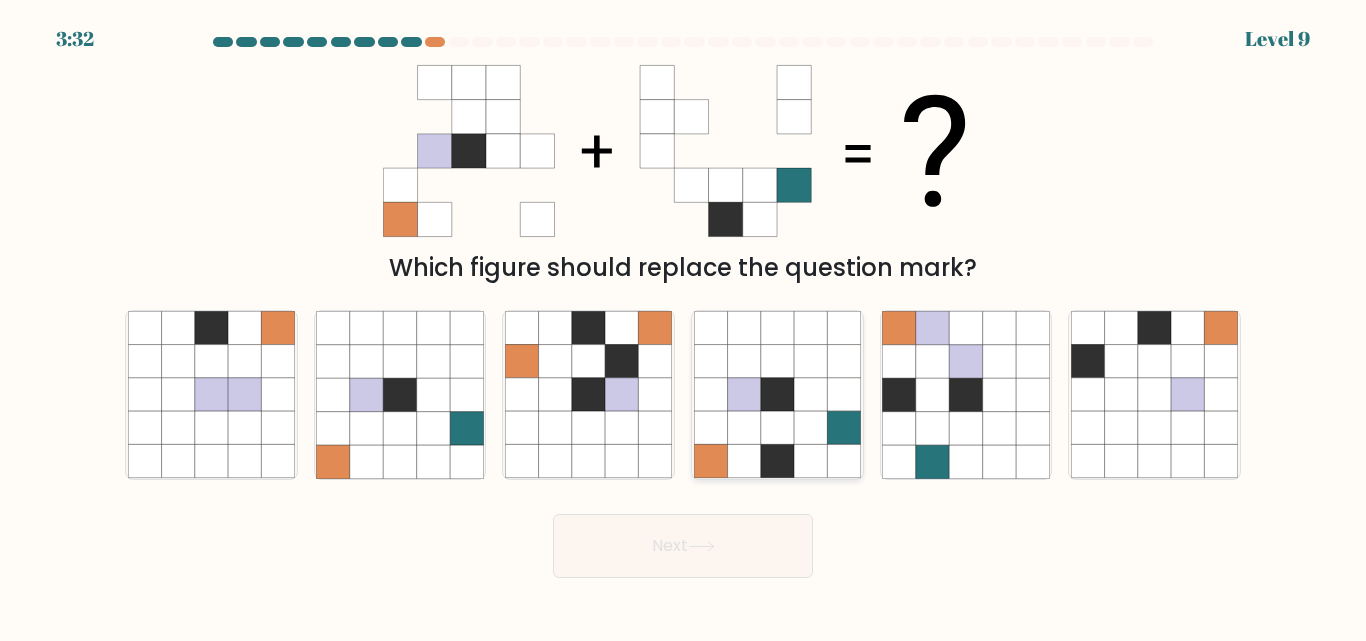 click at bounding box center (777, 461) 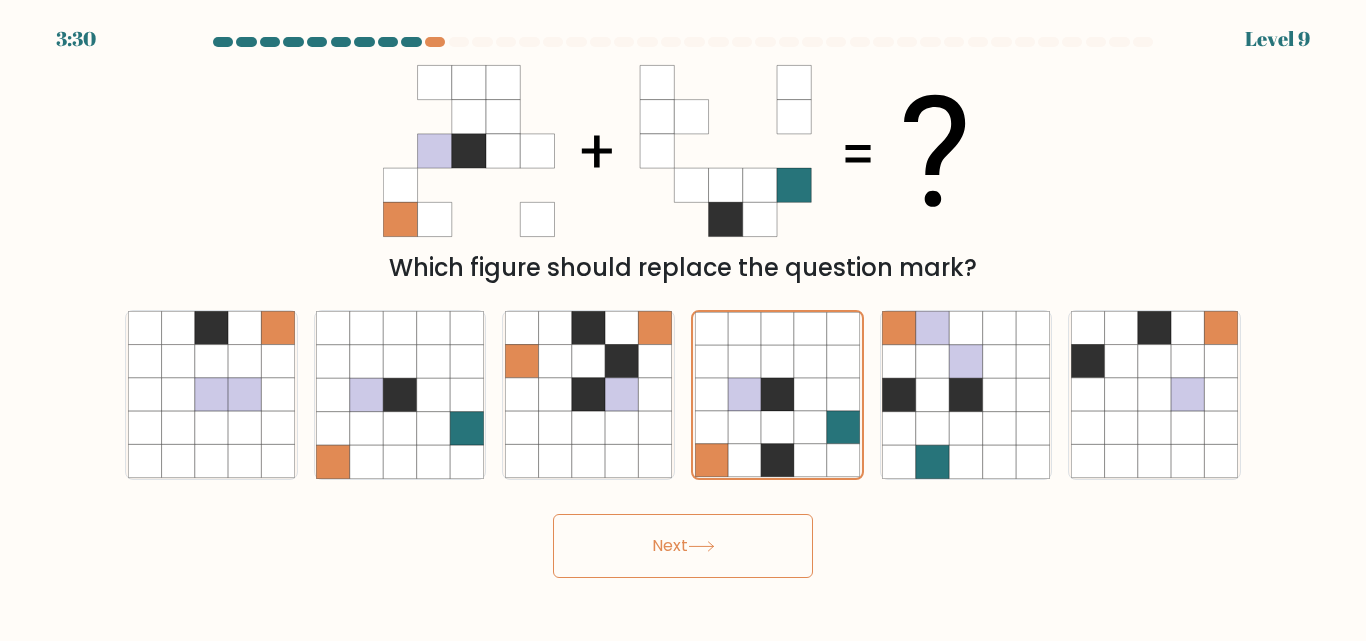click on "Next" at bounding box center (683, 546) 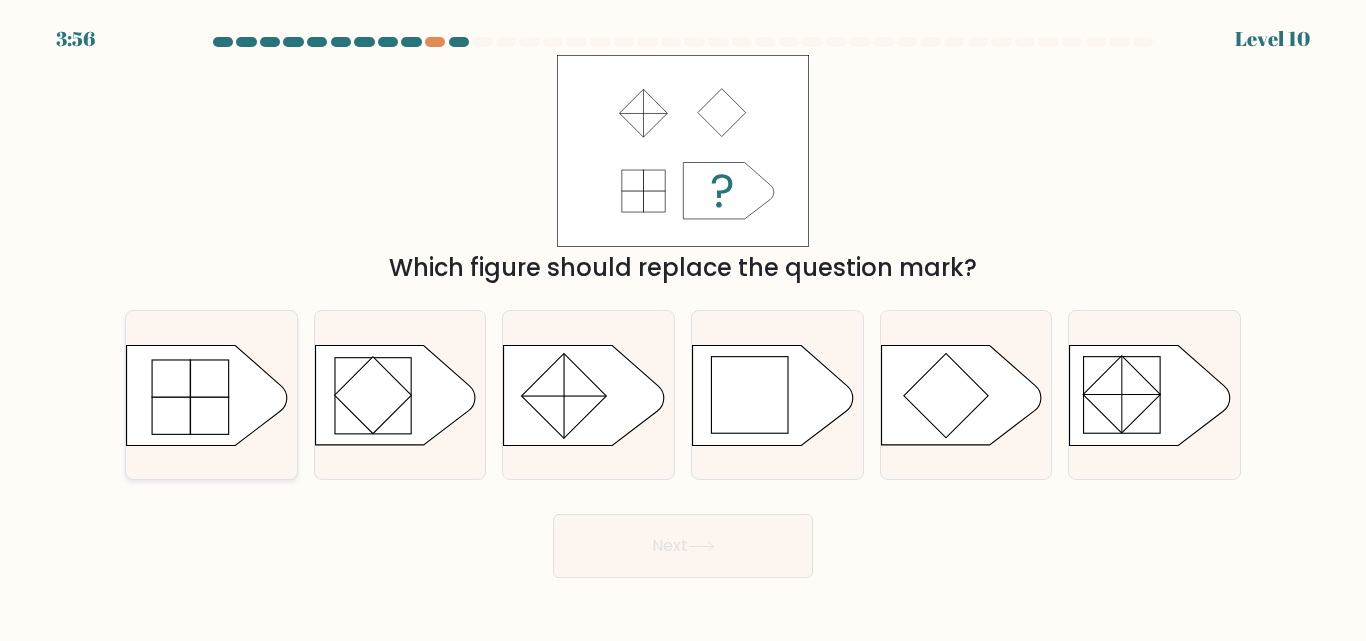 click at bounding box center (207, 395) 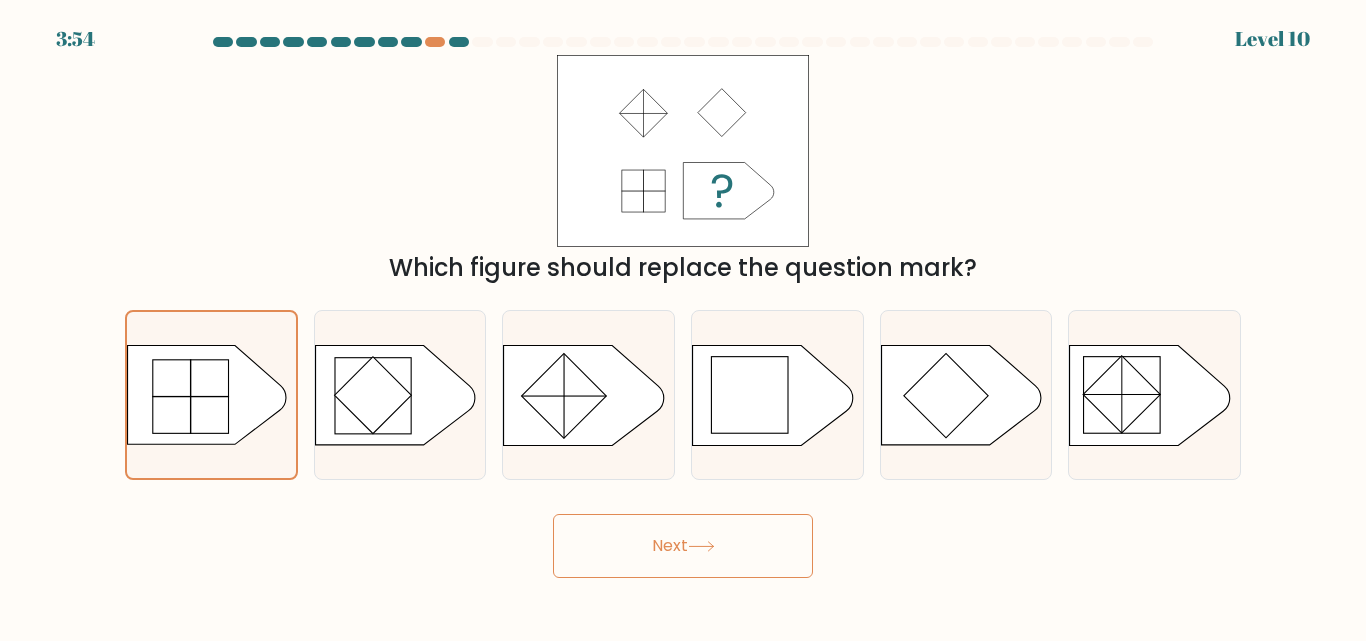 click on "Next" at bounding box center [683, 546] 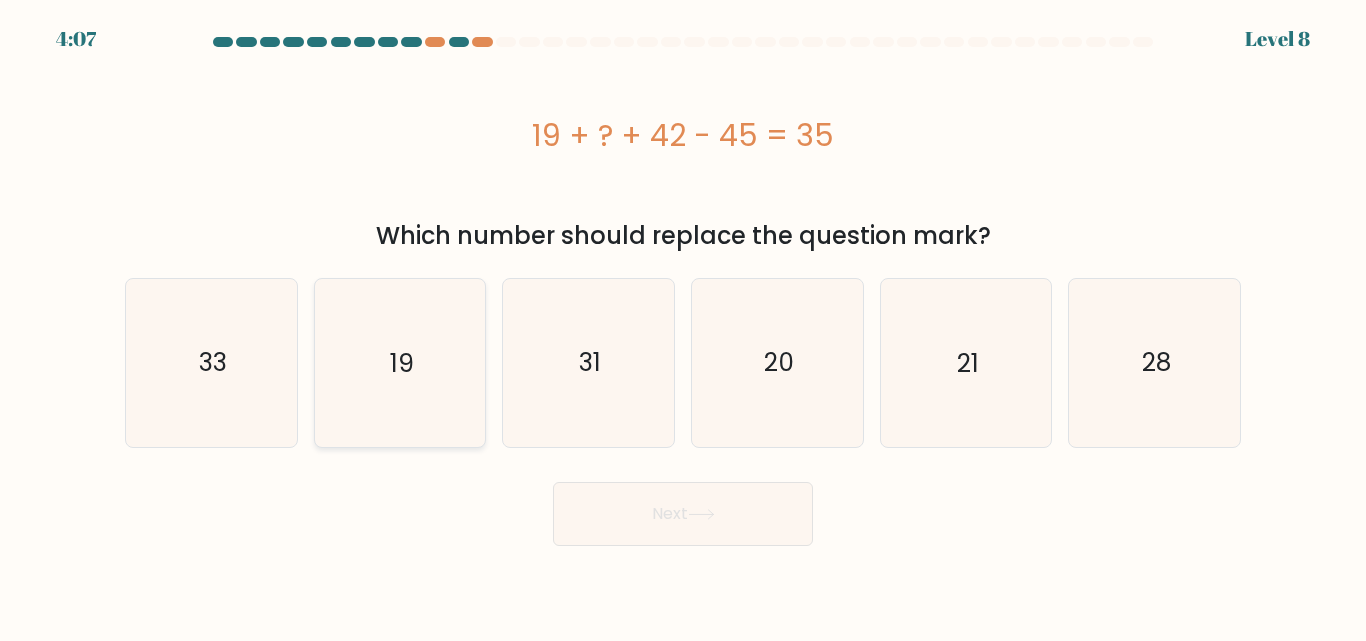 click on "19" at bounding box center [402, 362] 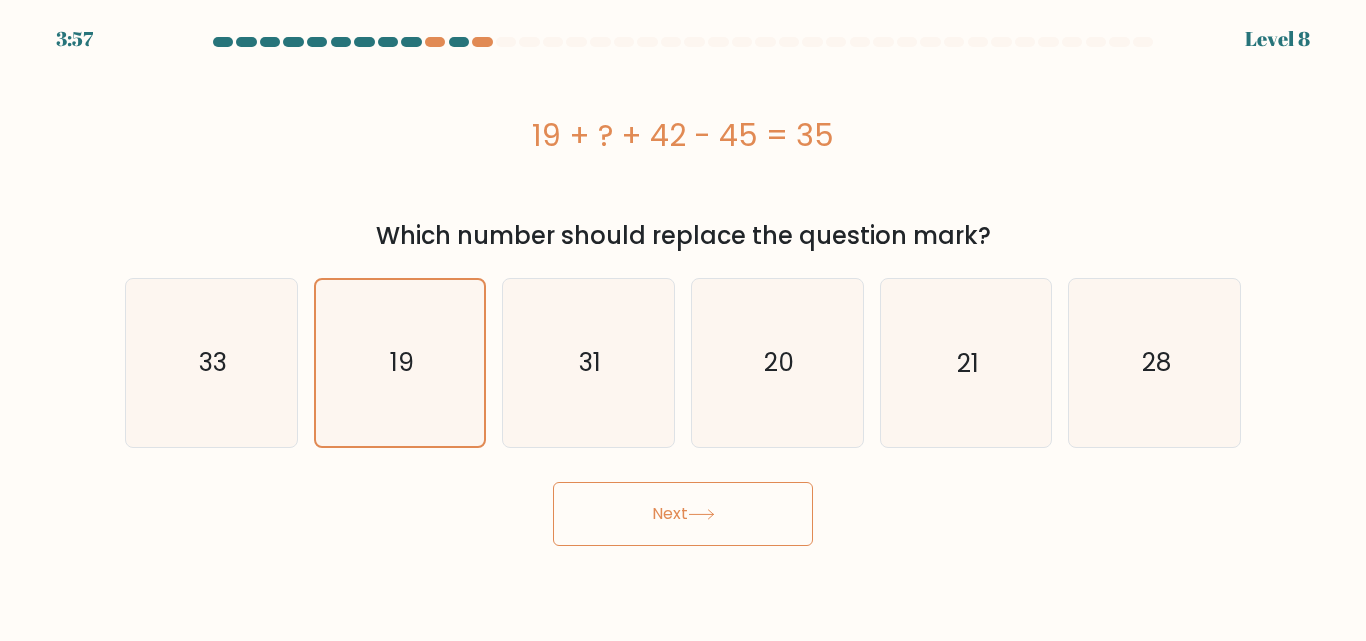 click on "Next" at bounding box center [683, 514] 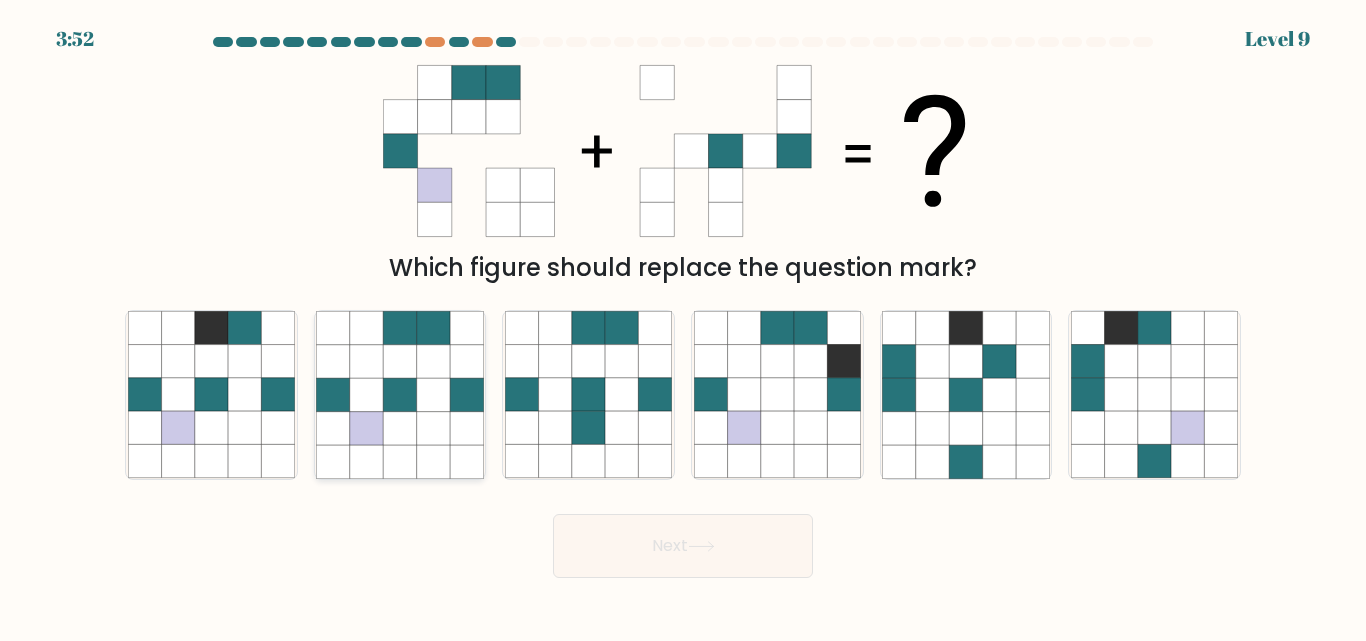 click at bounding box center (399, 395) 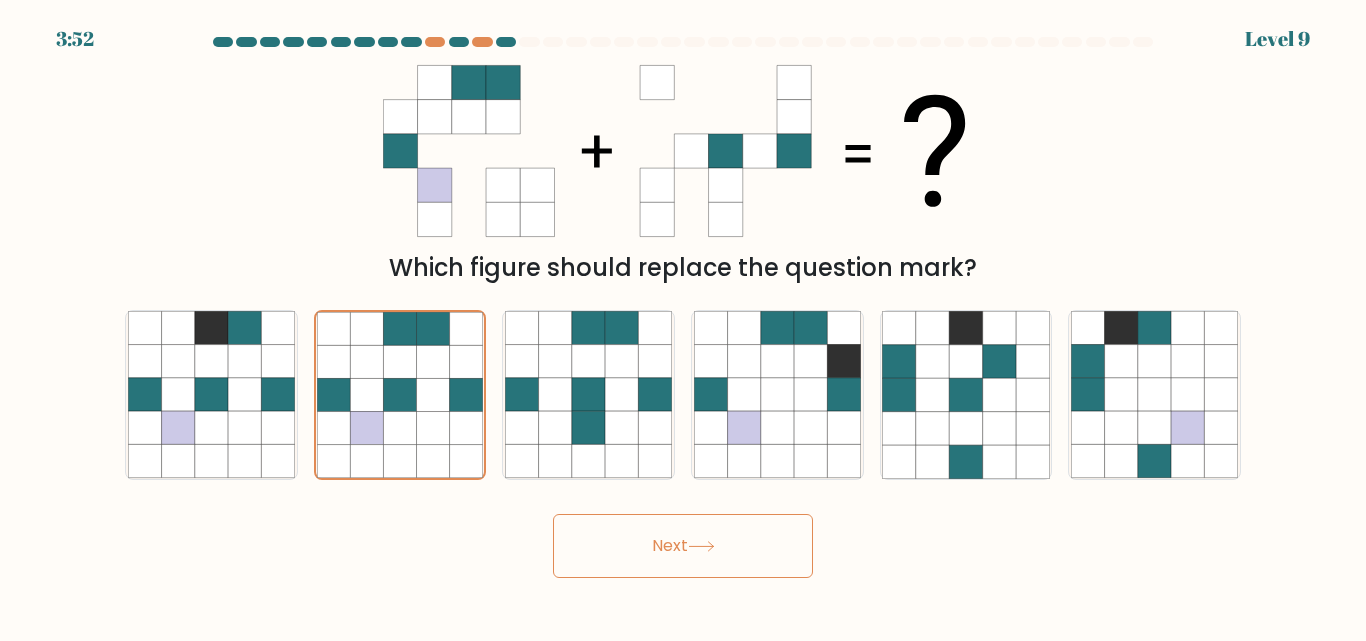 click on "Next" at bounding box center [683, 546] 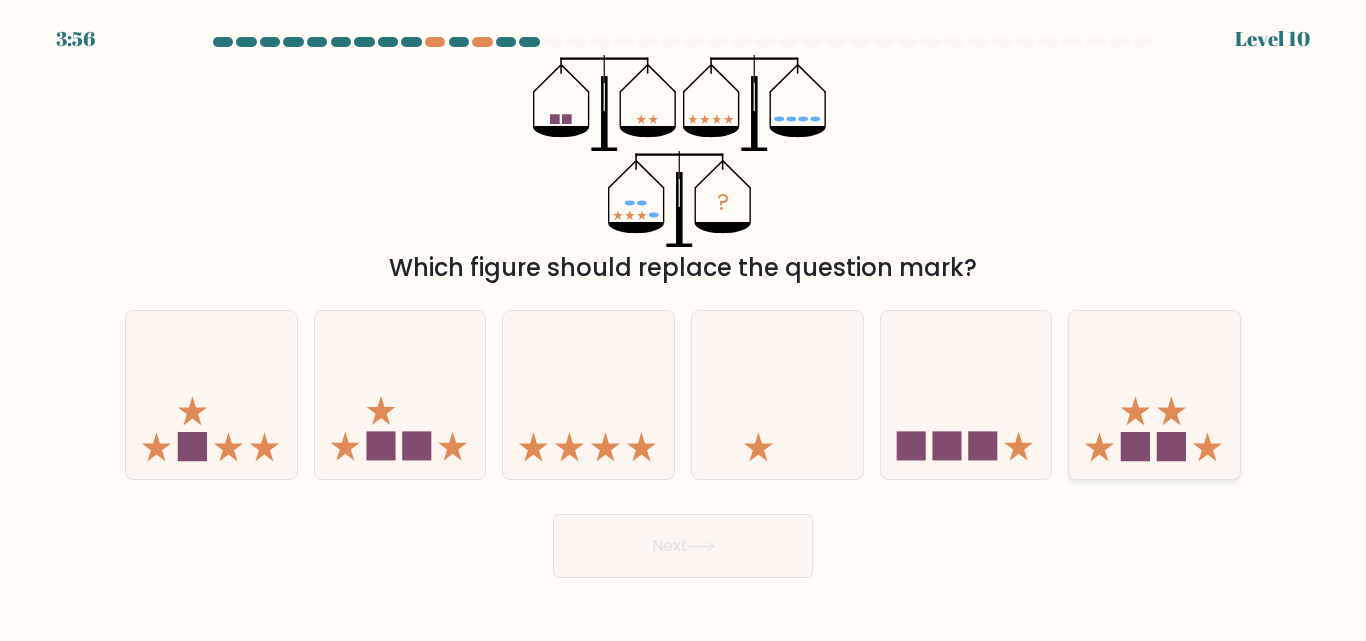 click at bounding box center [1135, 446] 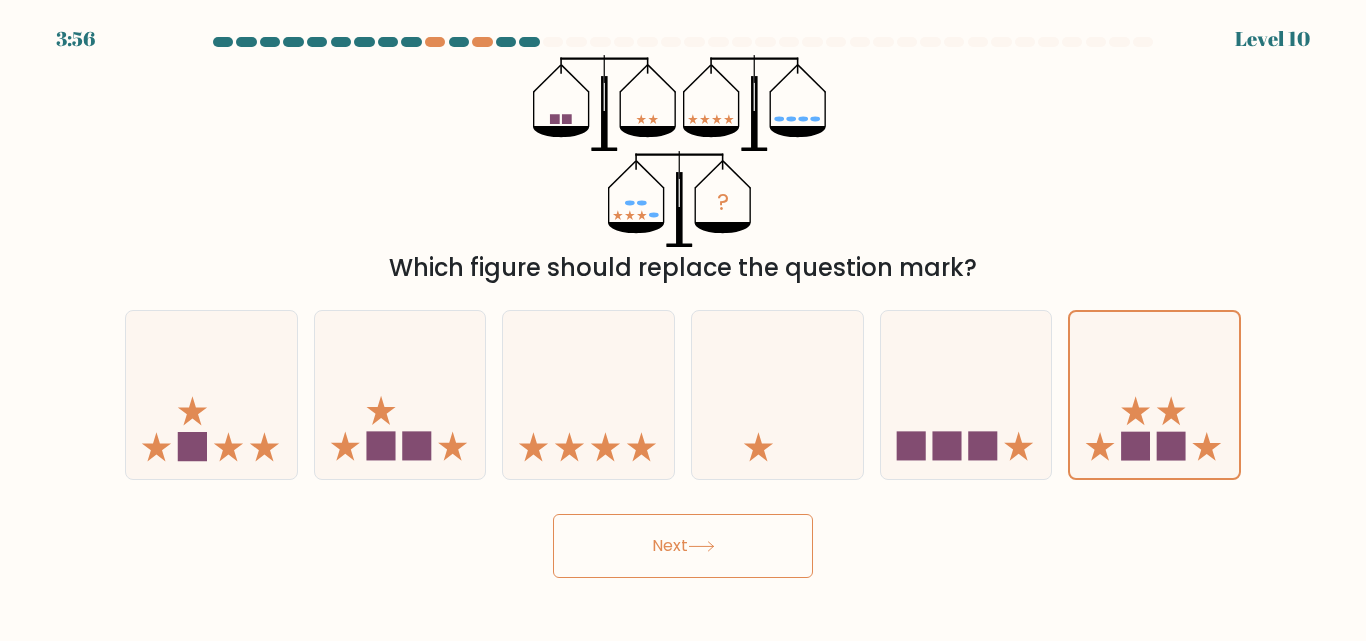 click on "Next" at bounding box center (683, 546) 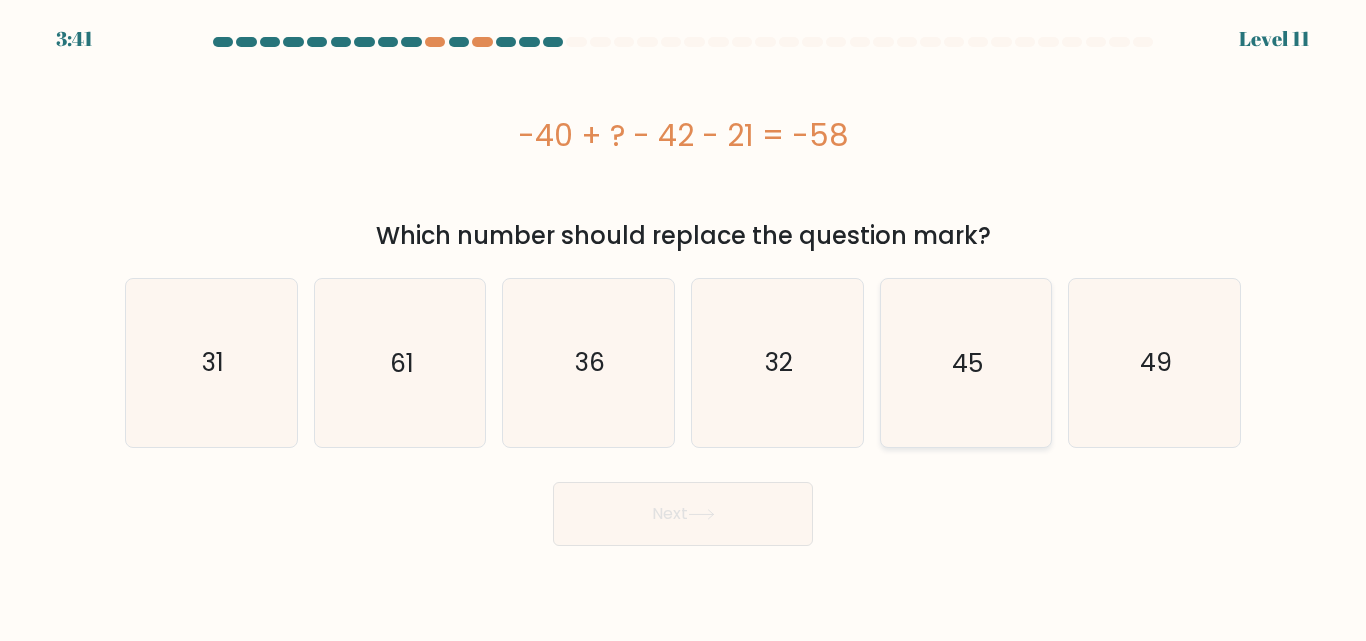 click on "45" at bounding box center [965, 362] 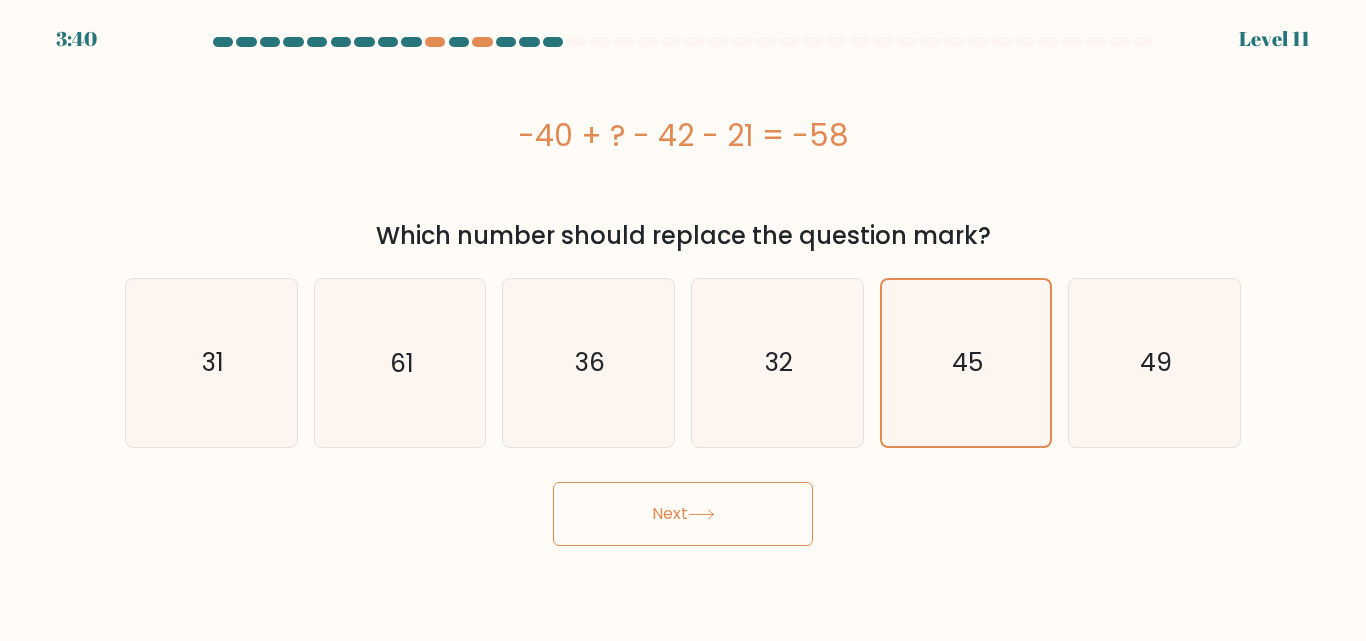 click on "Next" at bounding box center (683, 514) 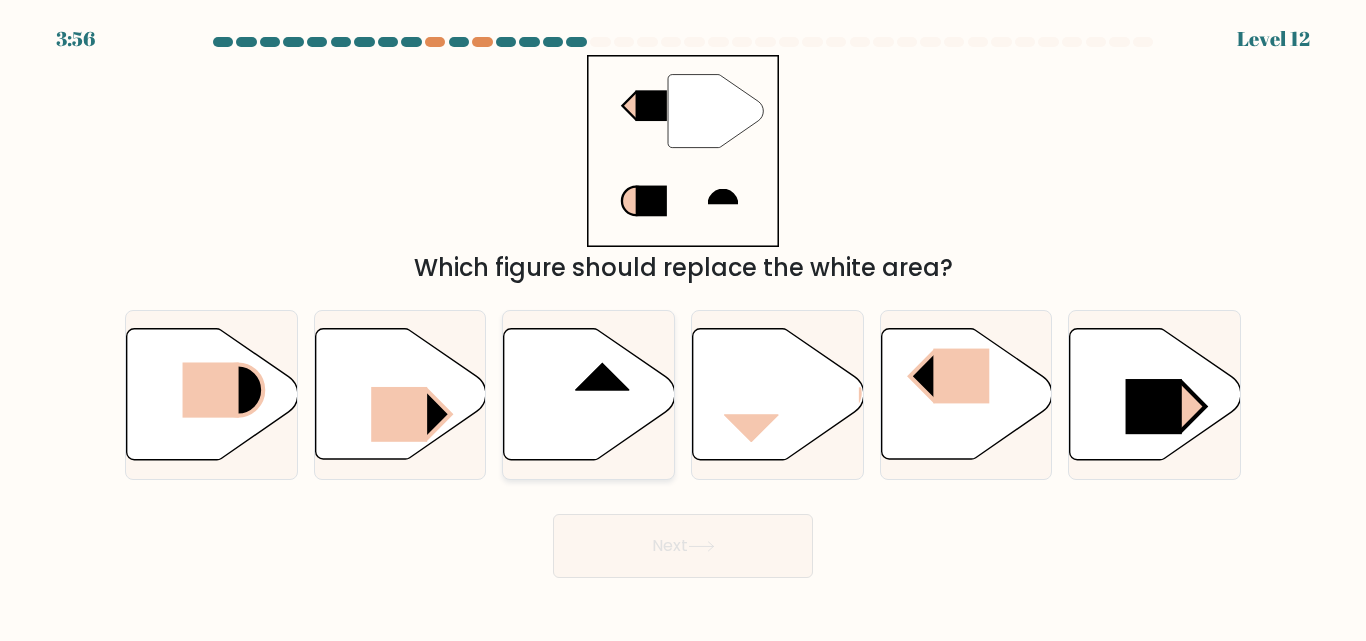 click at bounding box center [589, 394] 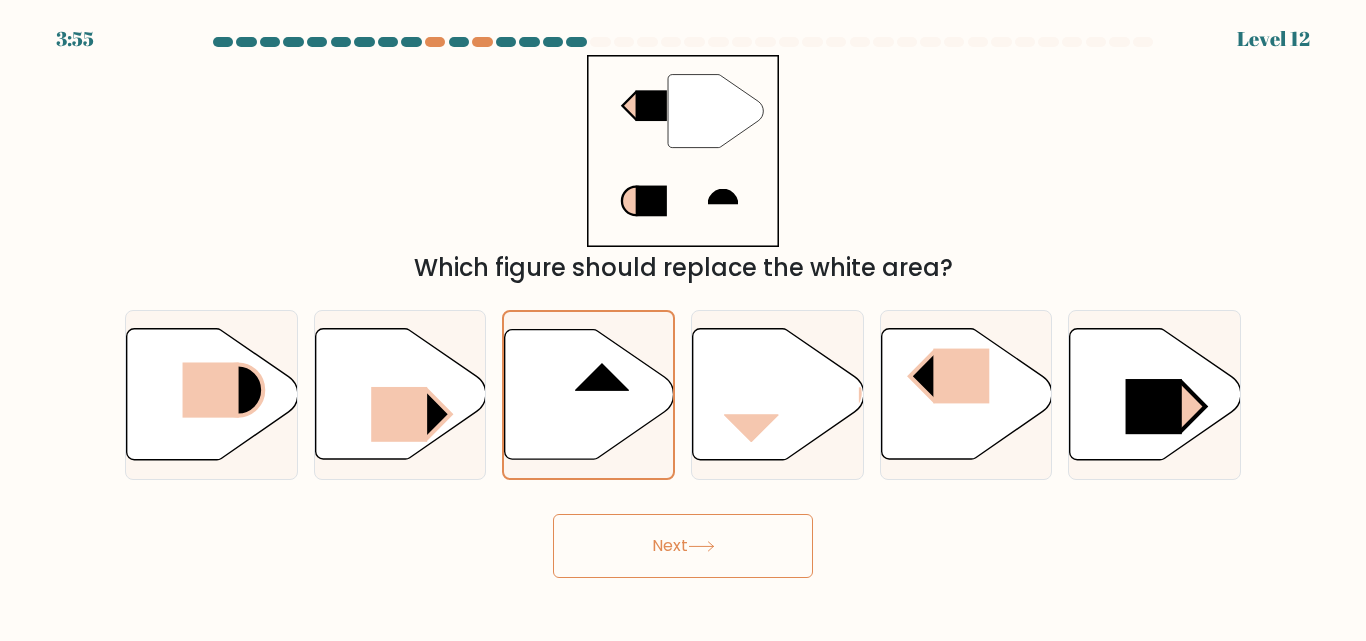 click on "Next" at bounding box center (683, 546) 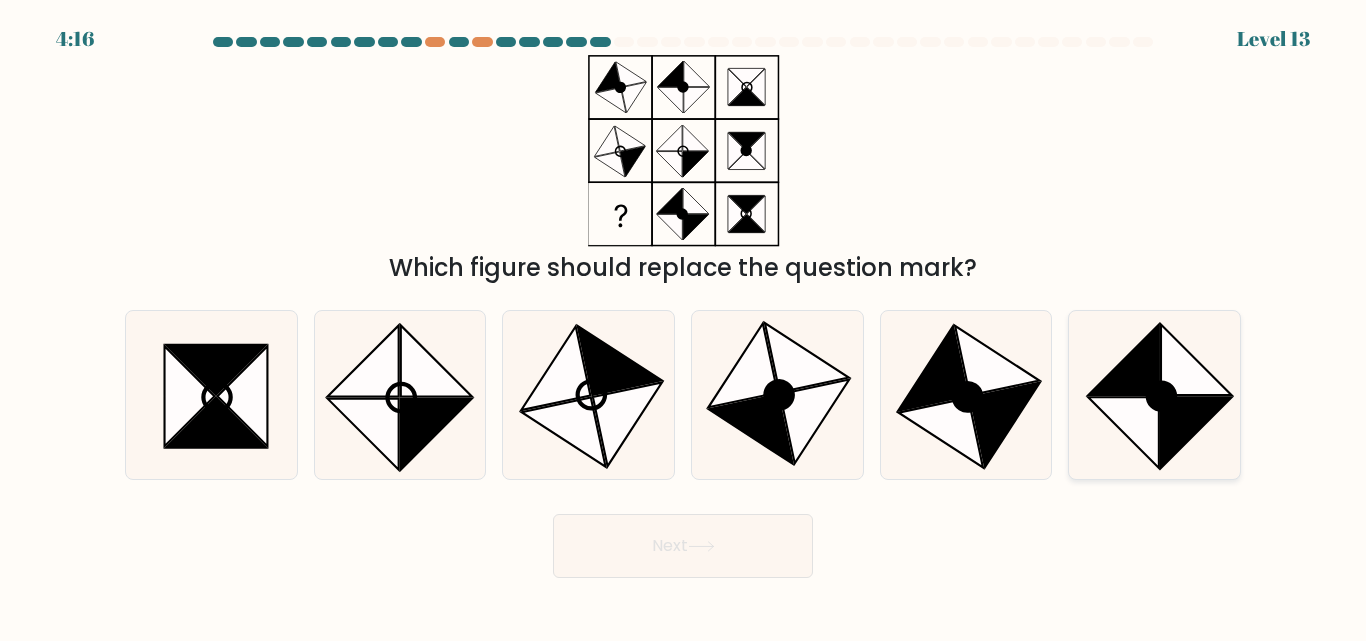click at bounding box center (1196, 433) 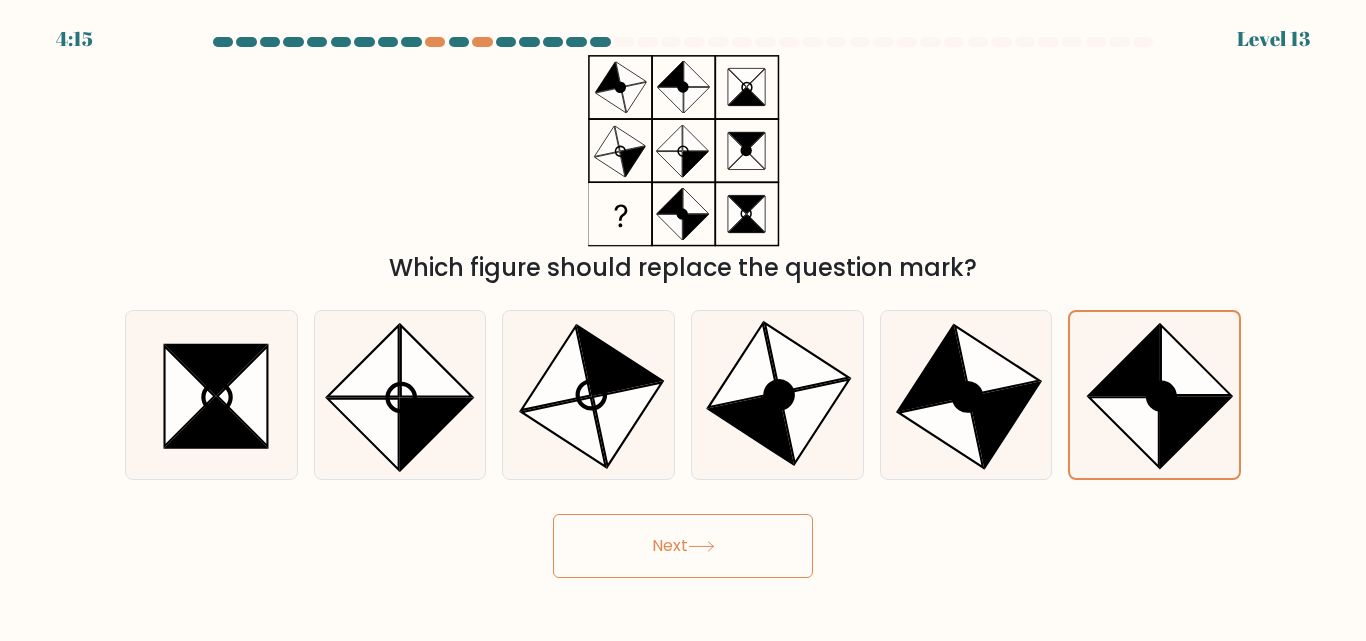 click on "Next" at bounding box center [683, 546] 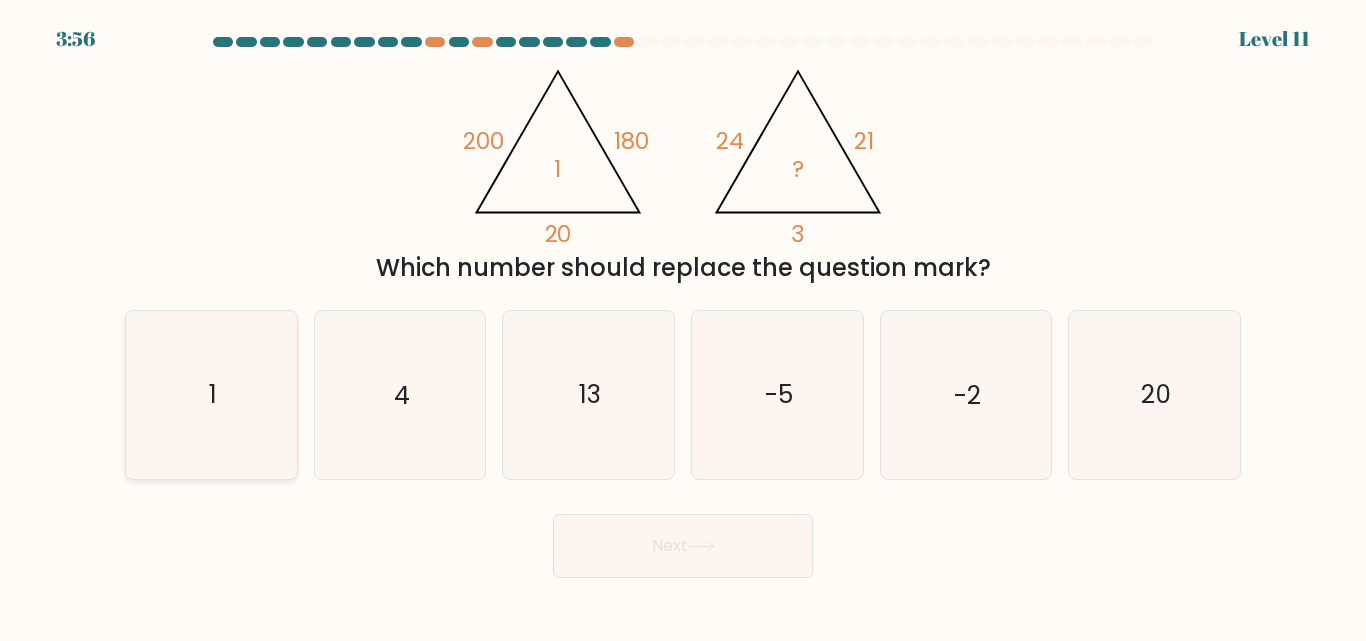 click on "1" at bounding box center [211, 394] 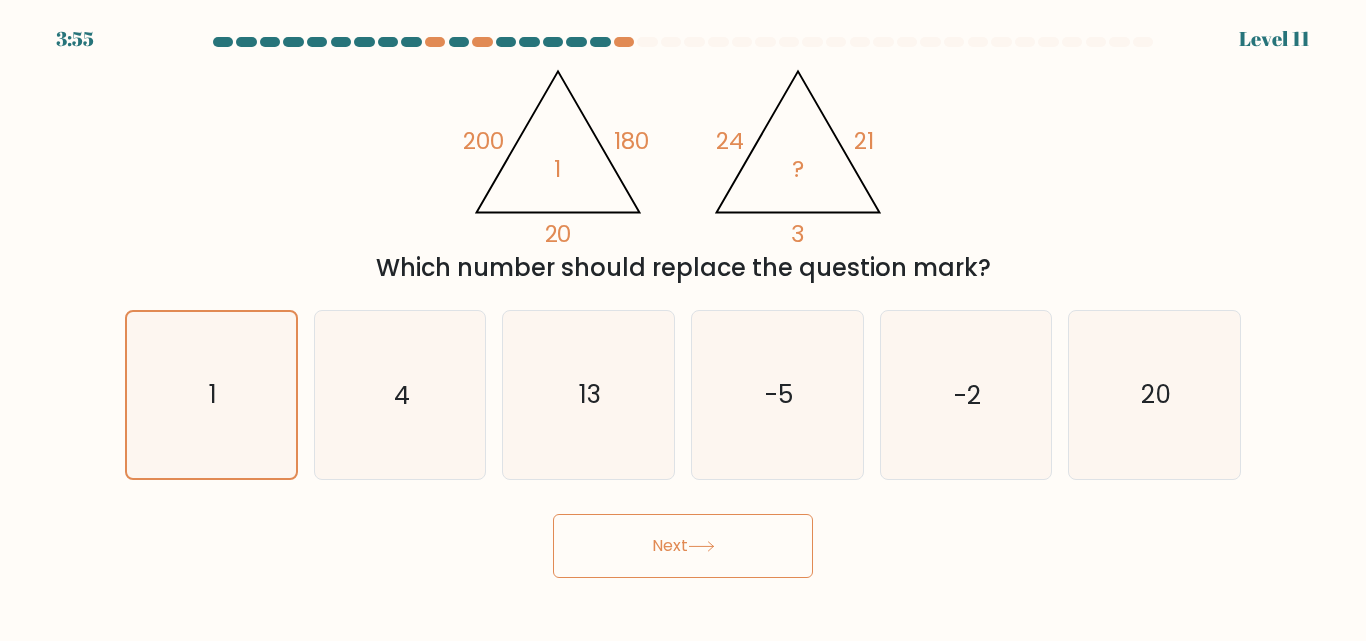 click on "Next" at bounding box center [683, 546] 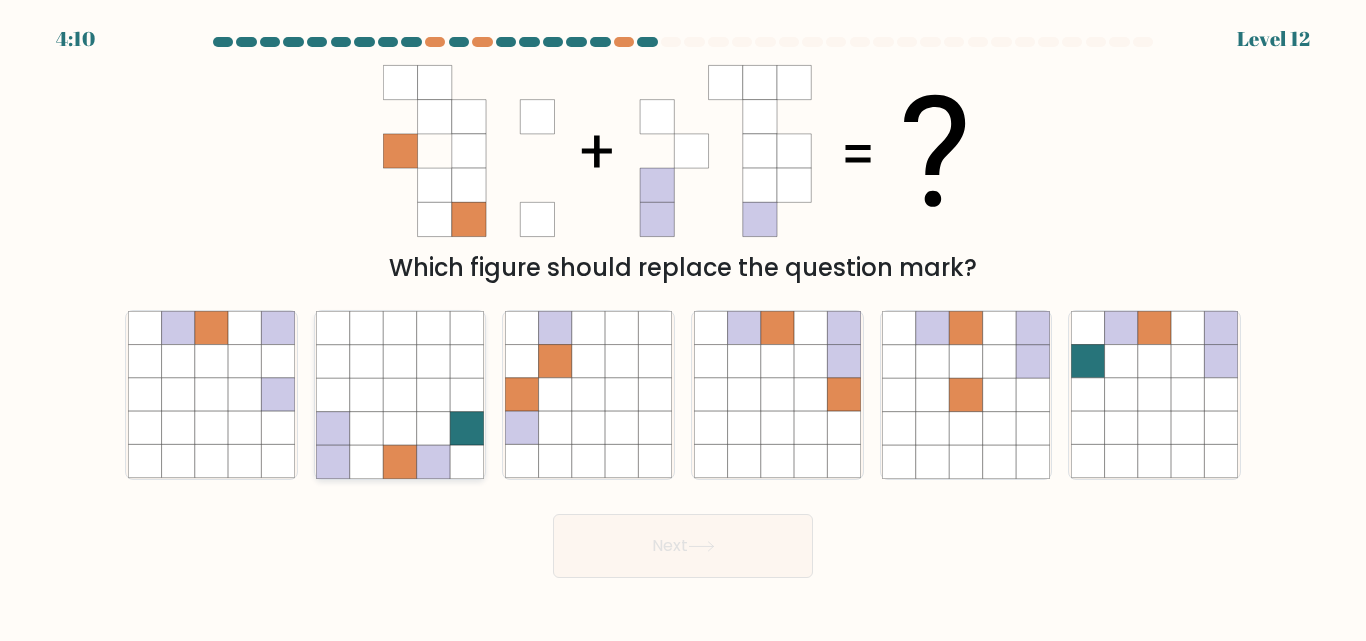 click at bounding box center [399, 395] 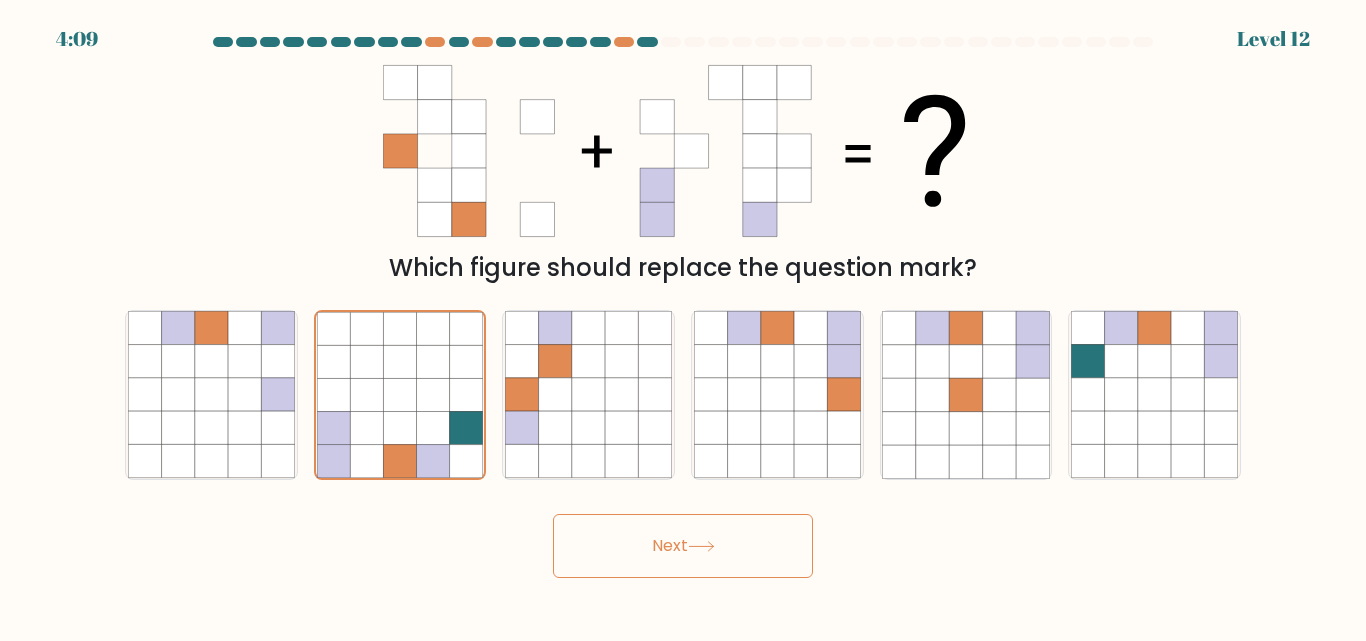 click on "Next" at bounding box center (683, 546) 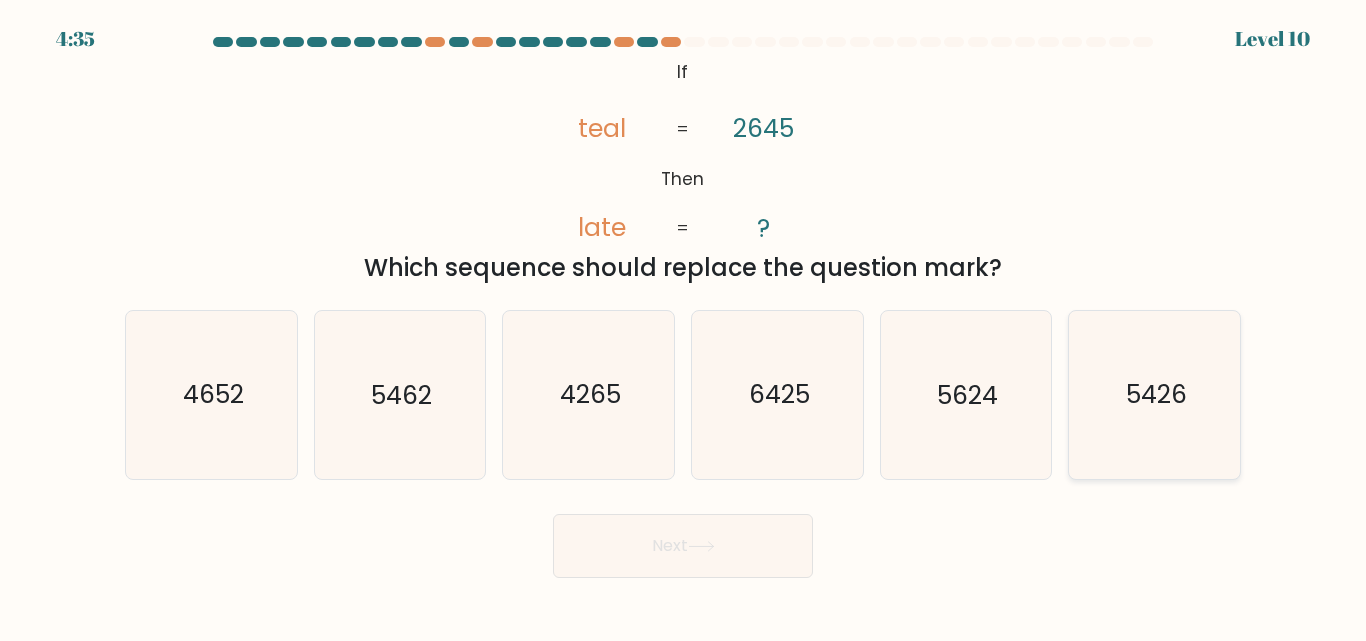 click on "5426" at bounding box center (1154, 394) 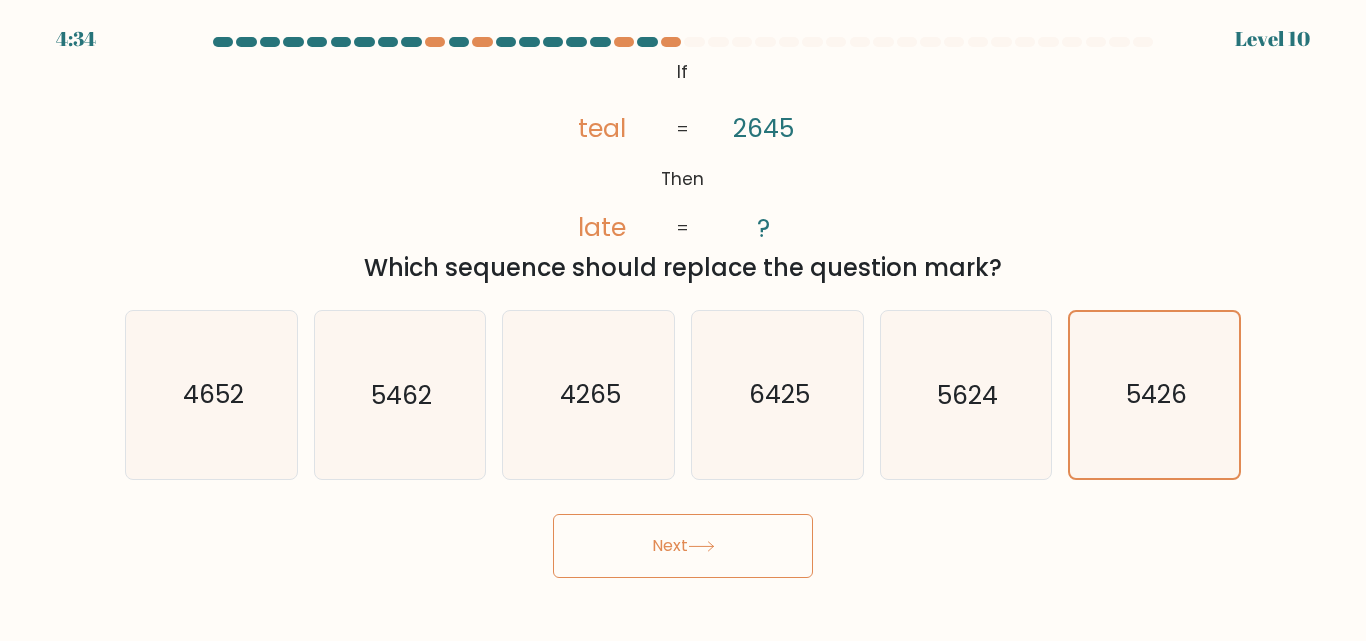 click at bounding box center [701, 546] 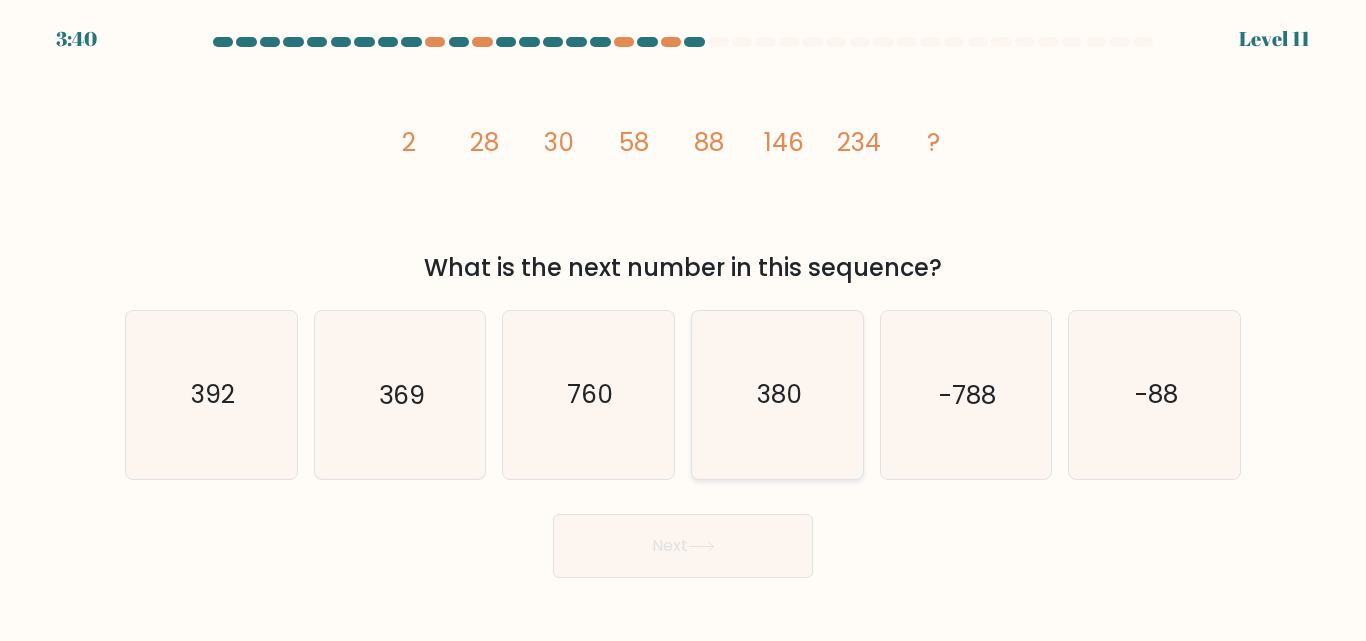 click on "380" at bounding box center [777, 394] 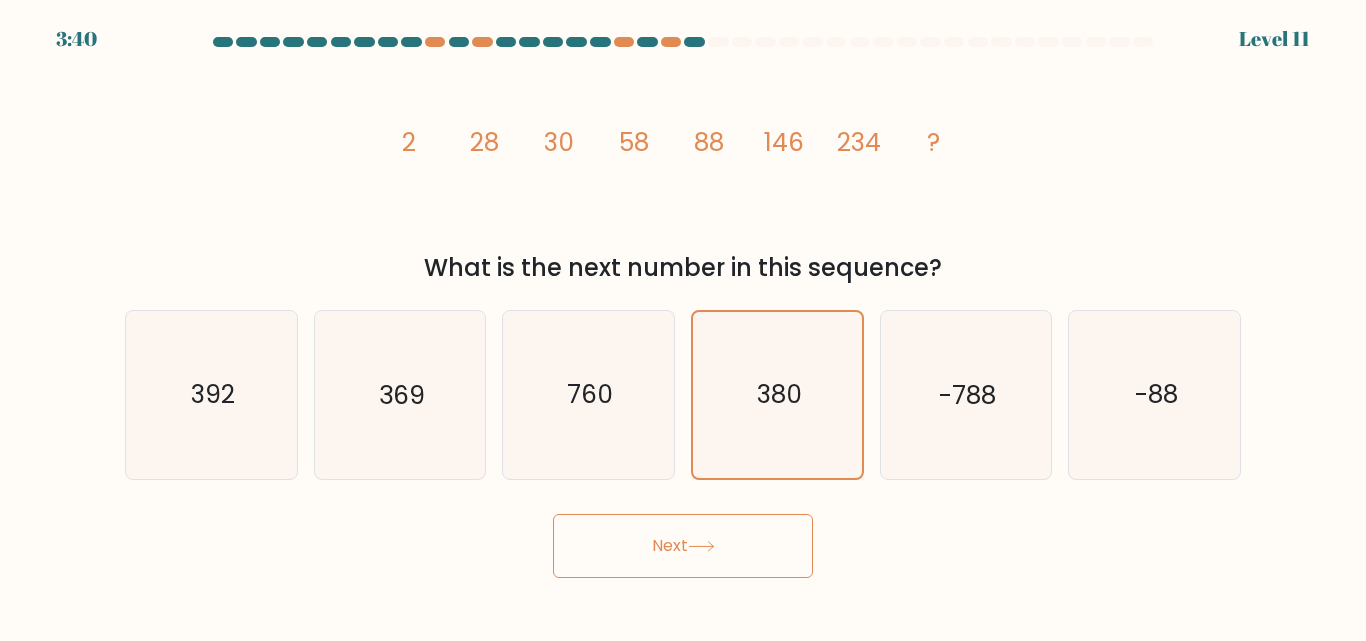 click at bounding box center (701, 546) 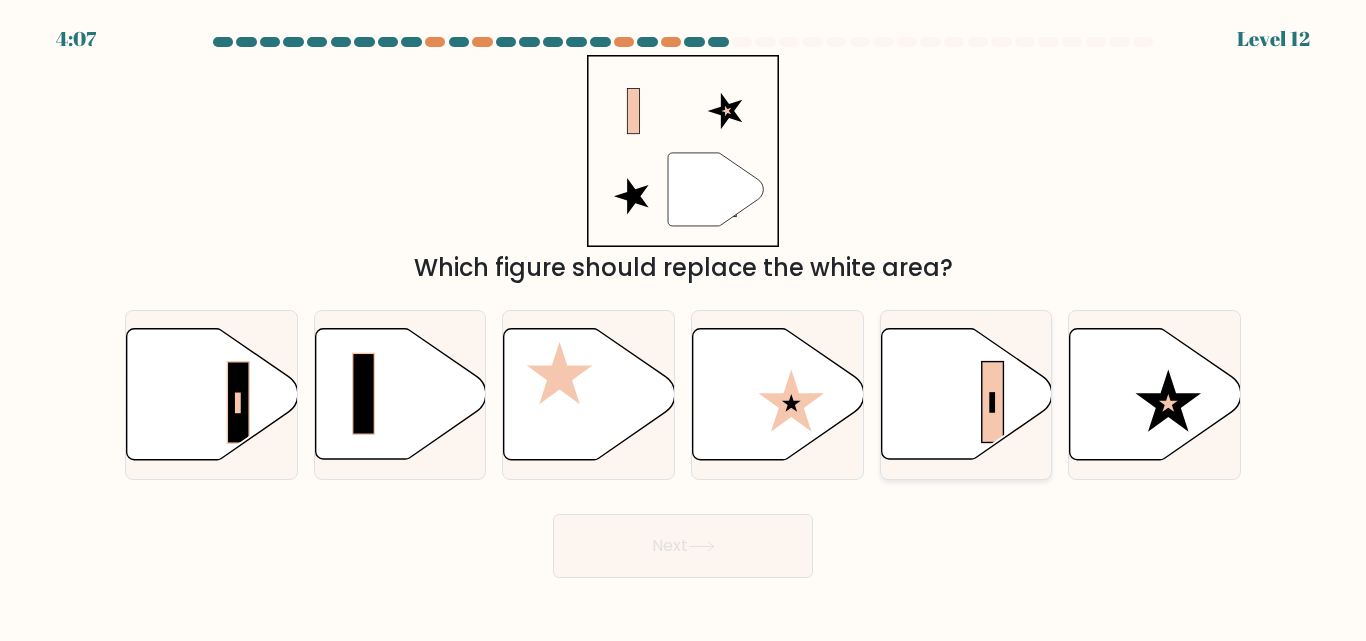 click at bounding box center (966, 394) 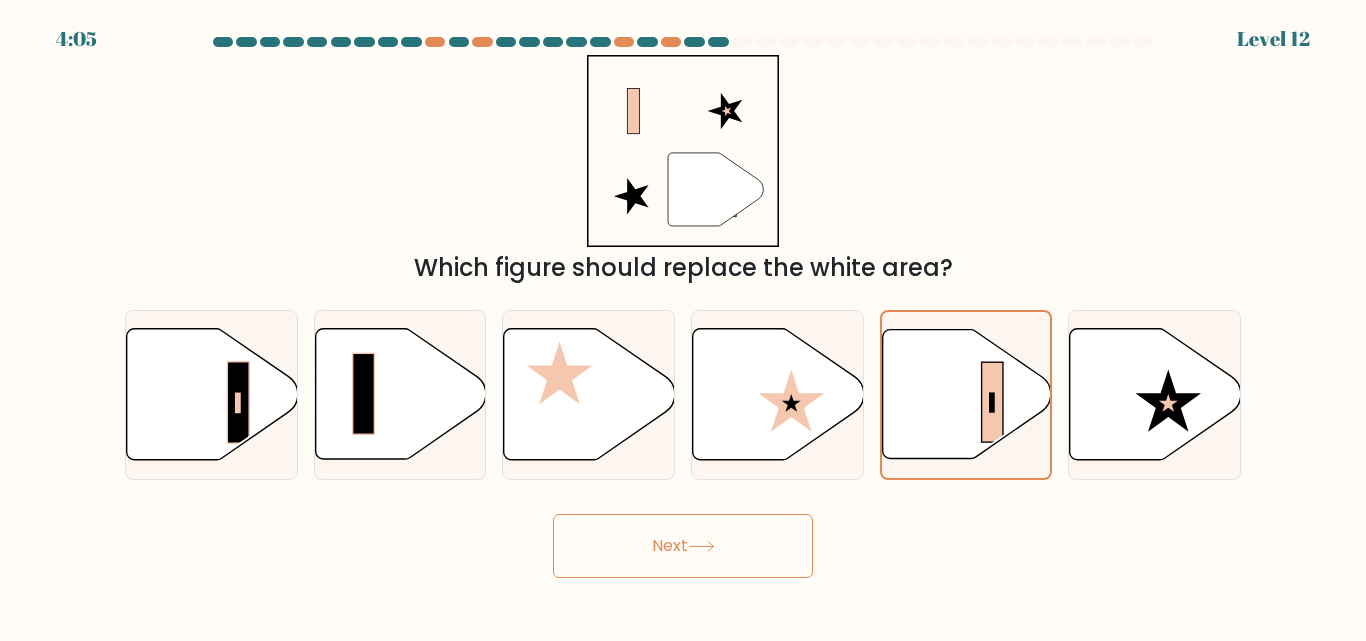 click on "Next" at bounding box center [683, 546] 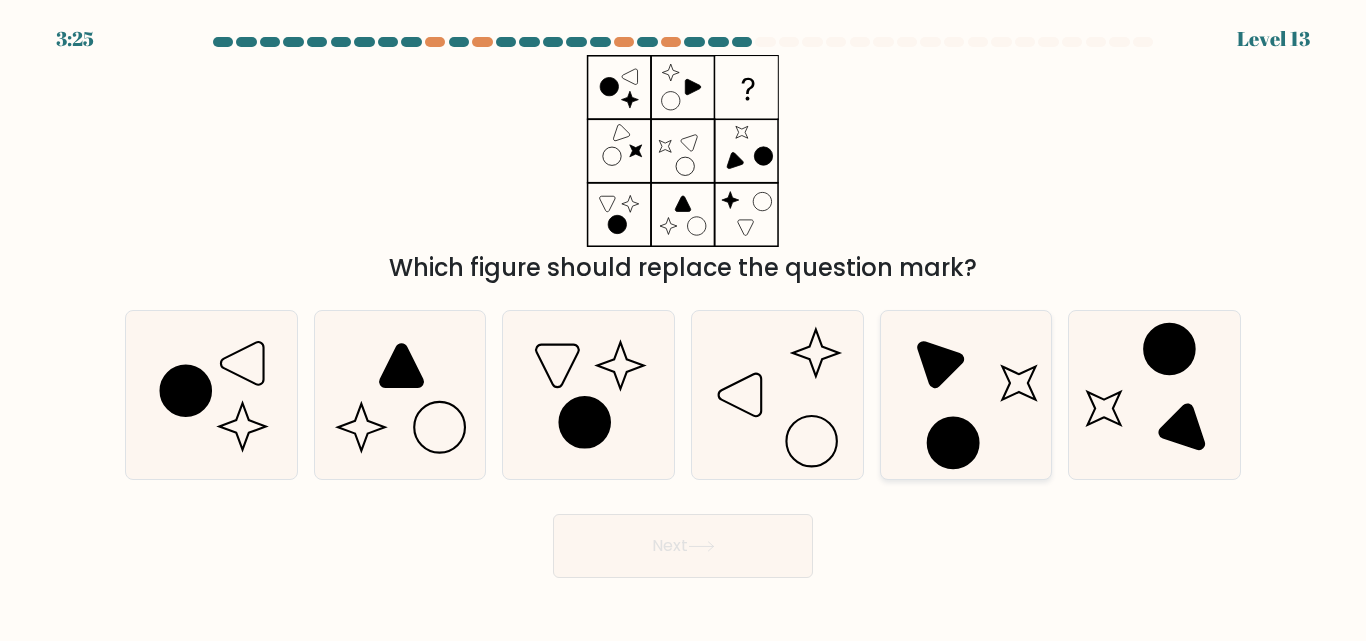 click at bounding box center (965, 394) 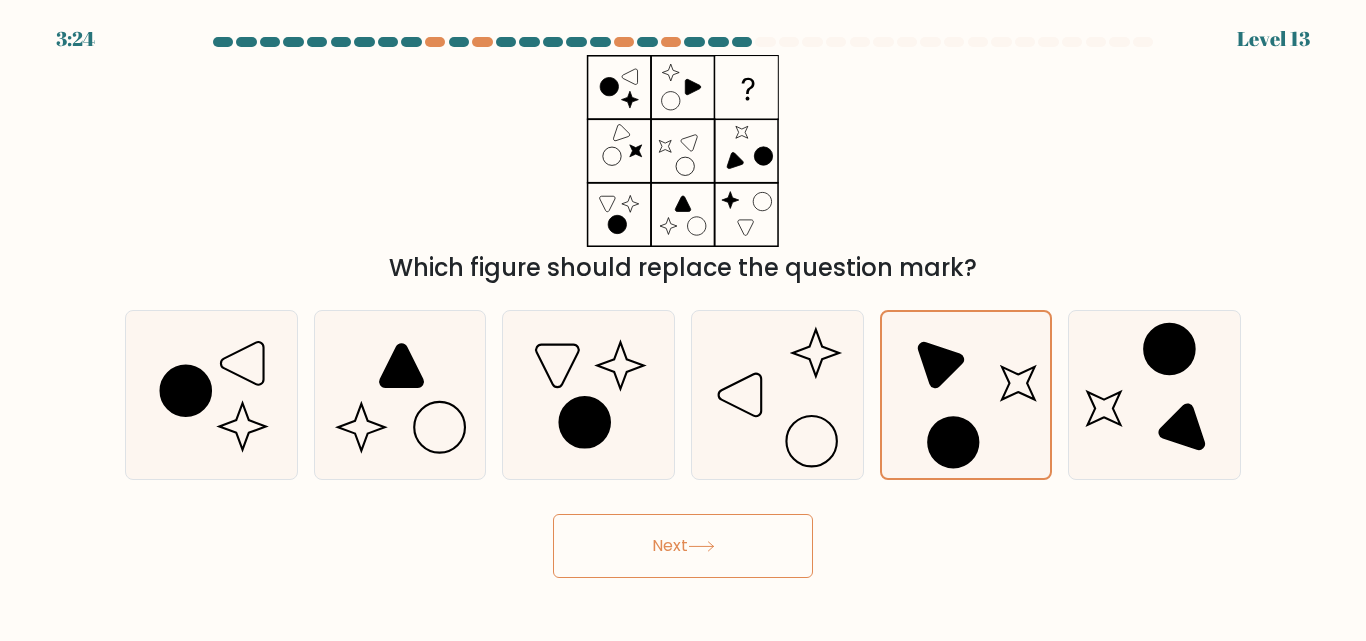 click on "Next" at bounding box center [683, 546] 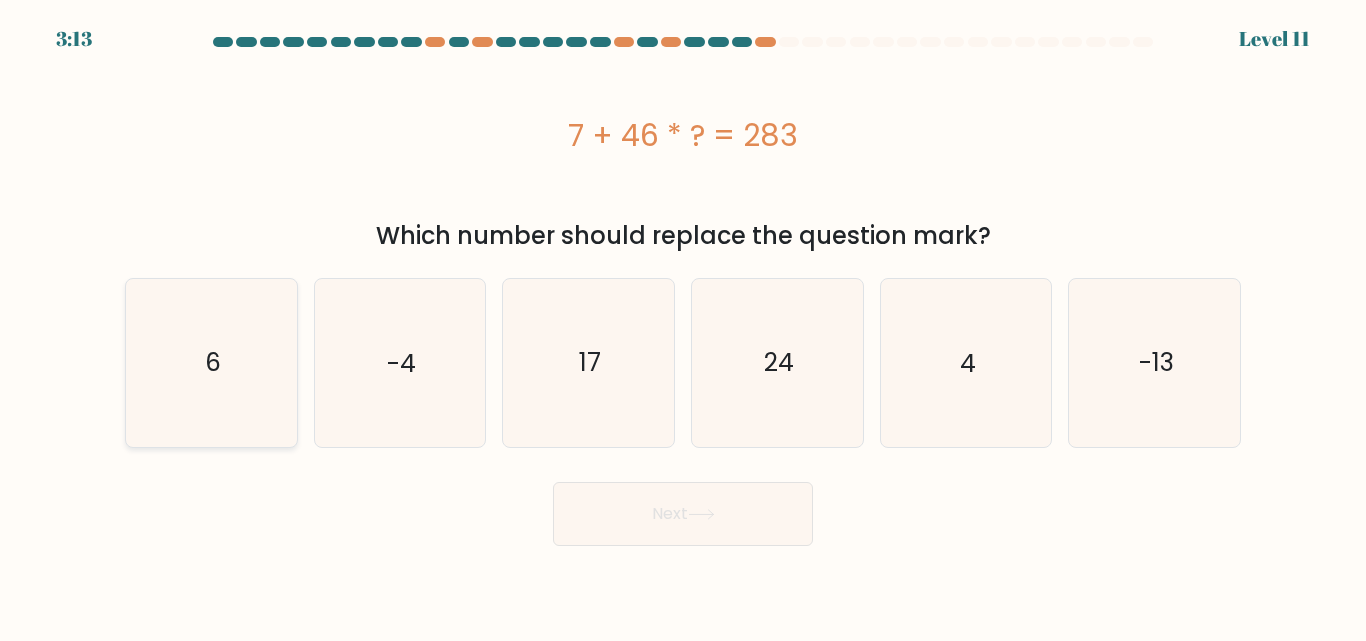 click on "6" at bounding box center (211, 362) 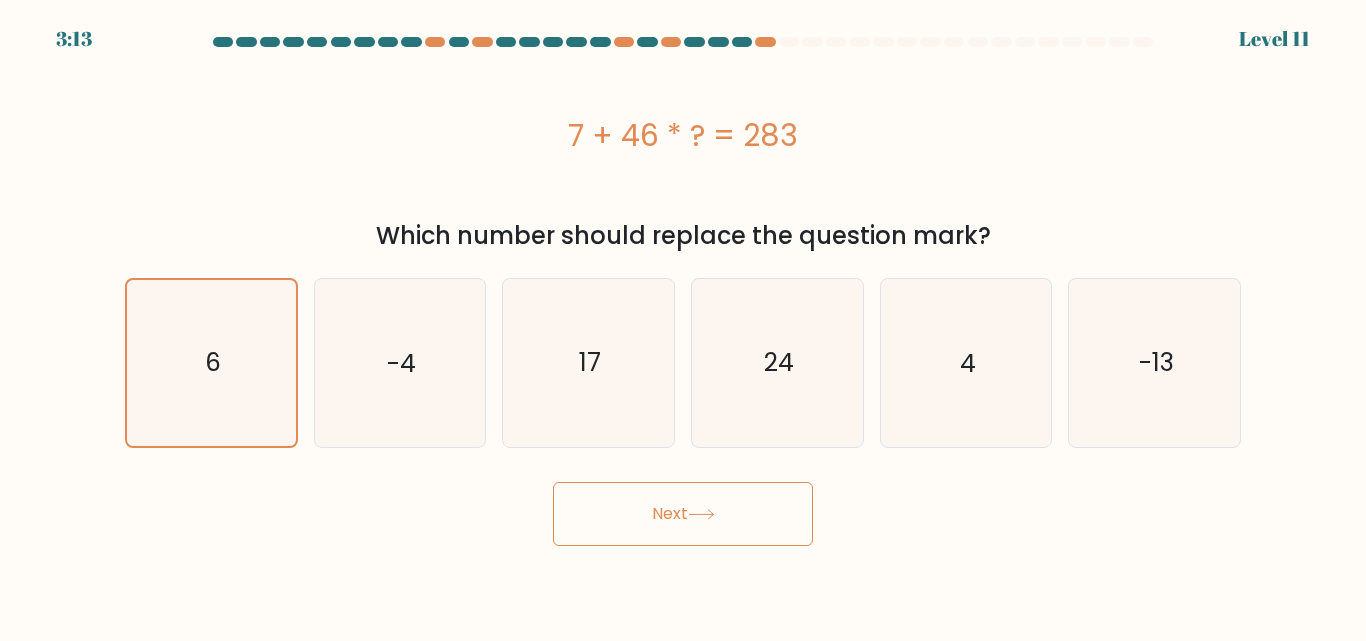 click on "Next" at bounding box center (683, 514) 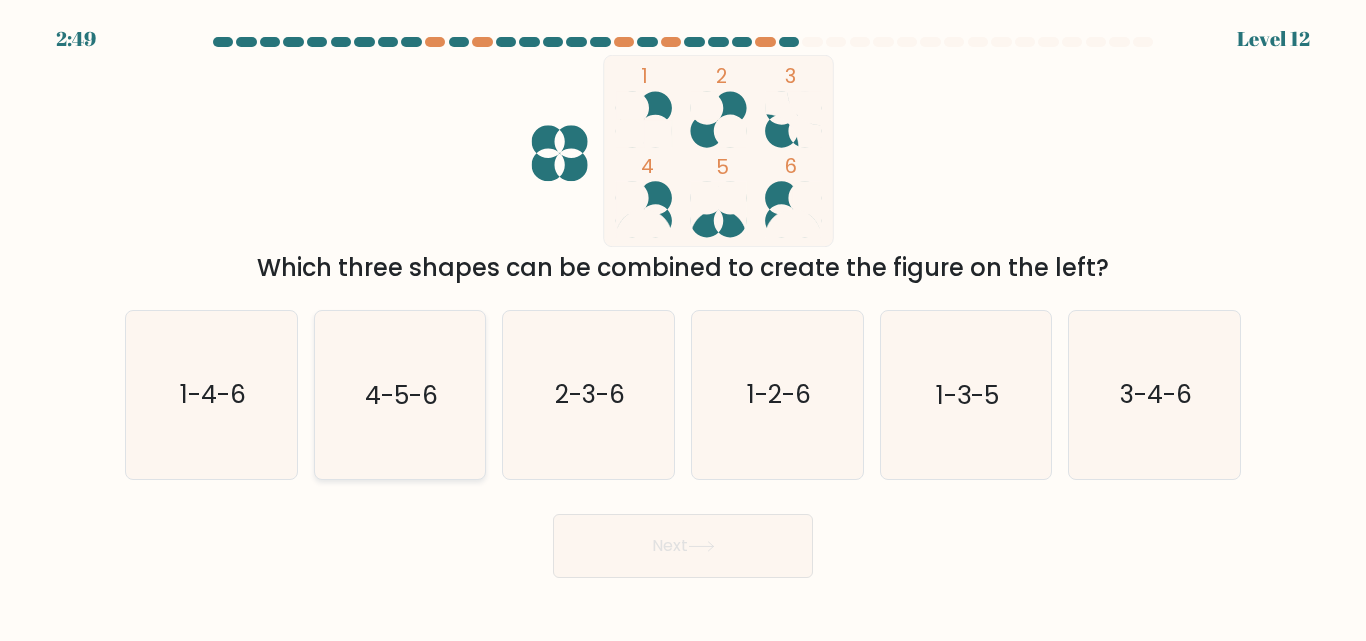 click on "4-5-6" at bounding box center [401, 395] 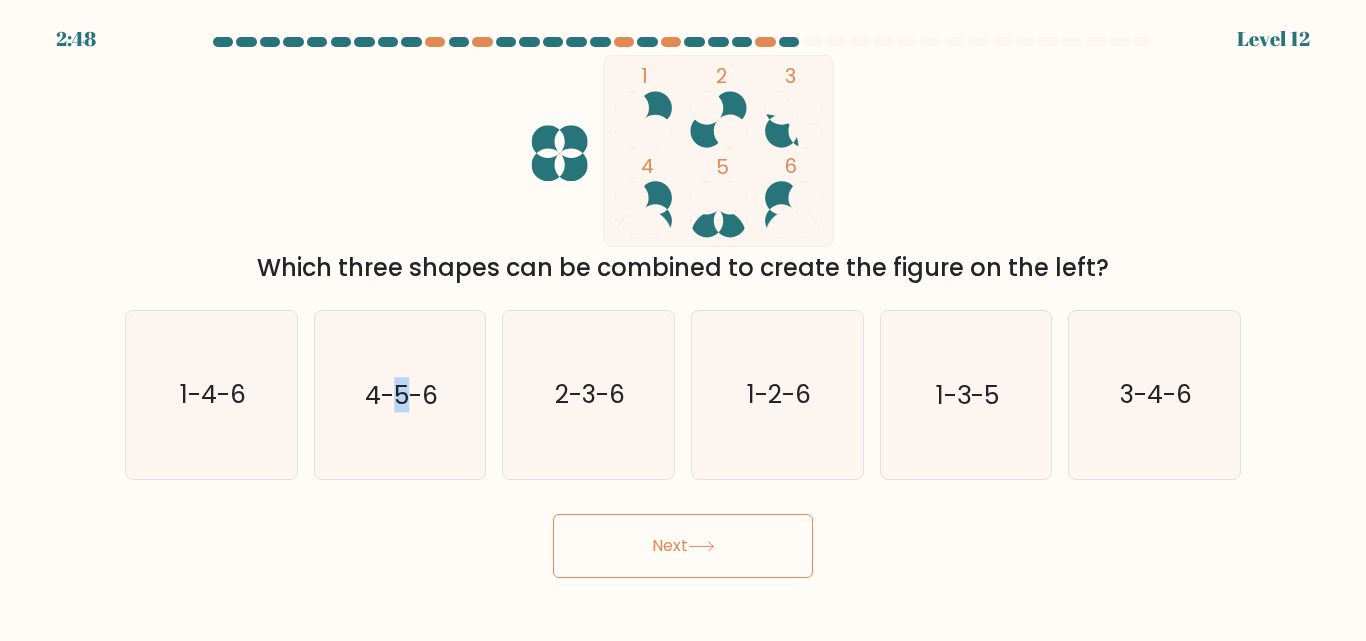 click on "Next" at bounding box center (683, 546) 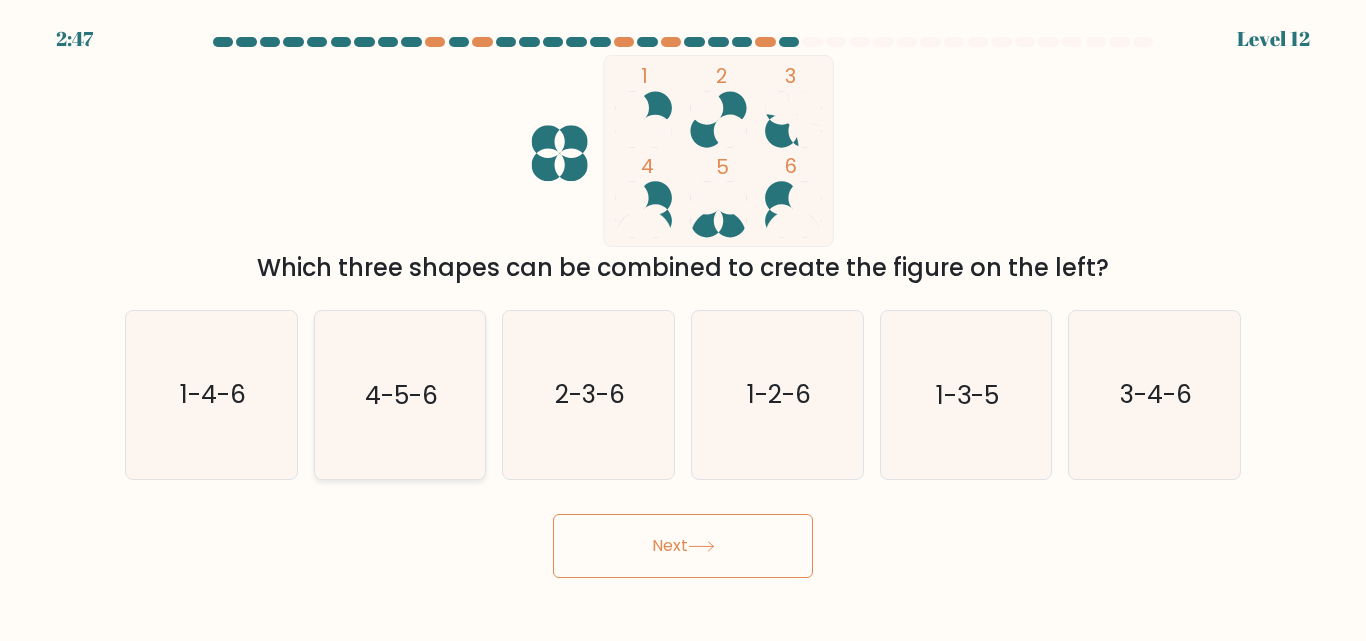 click on "4-5-6" at bounding box center (401, 395) 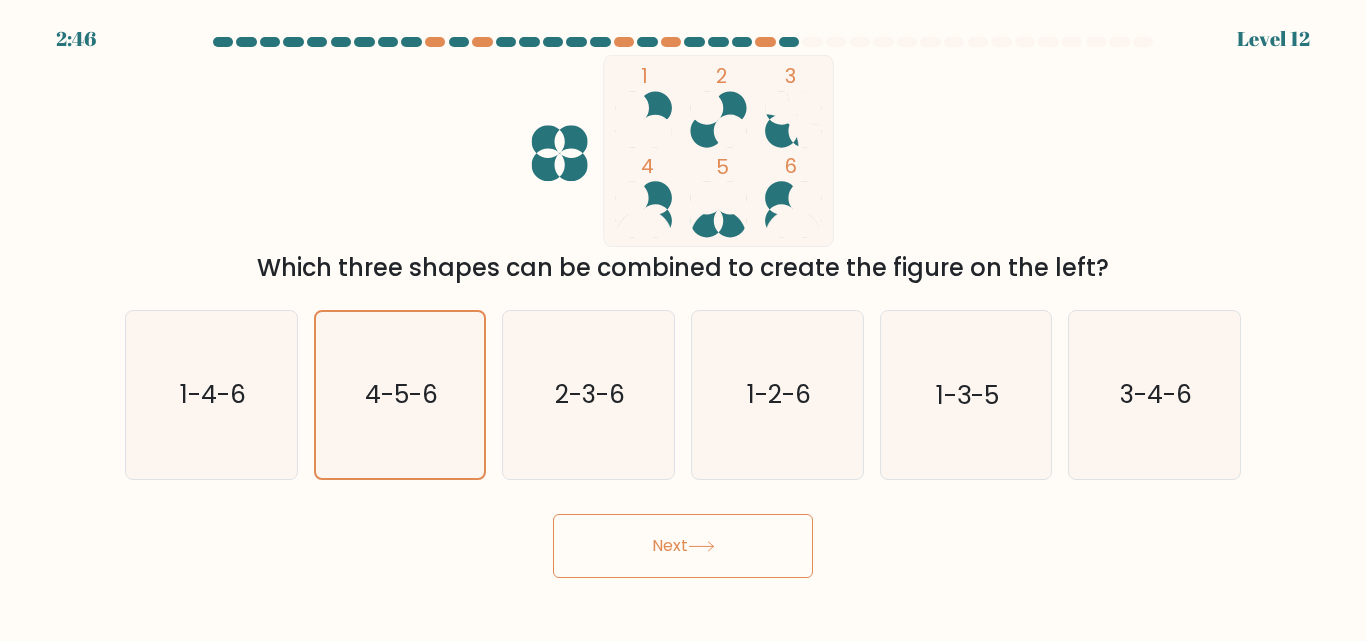 click on "Next" at bounding box center [683, 546] 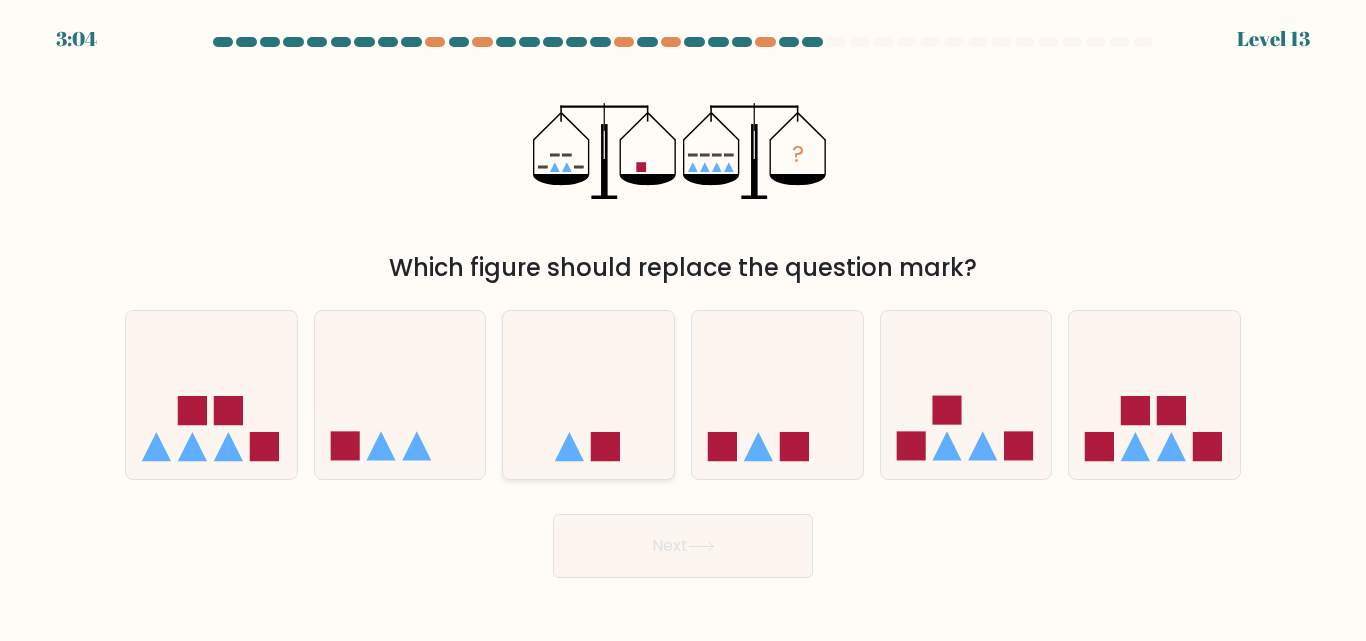 click at bounding box center (588, 394) 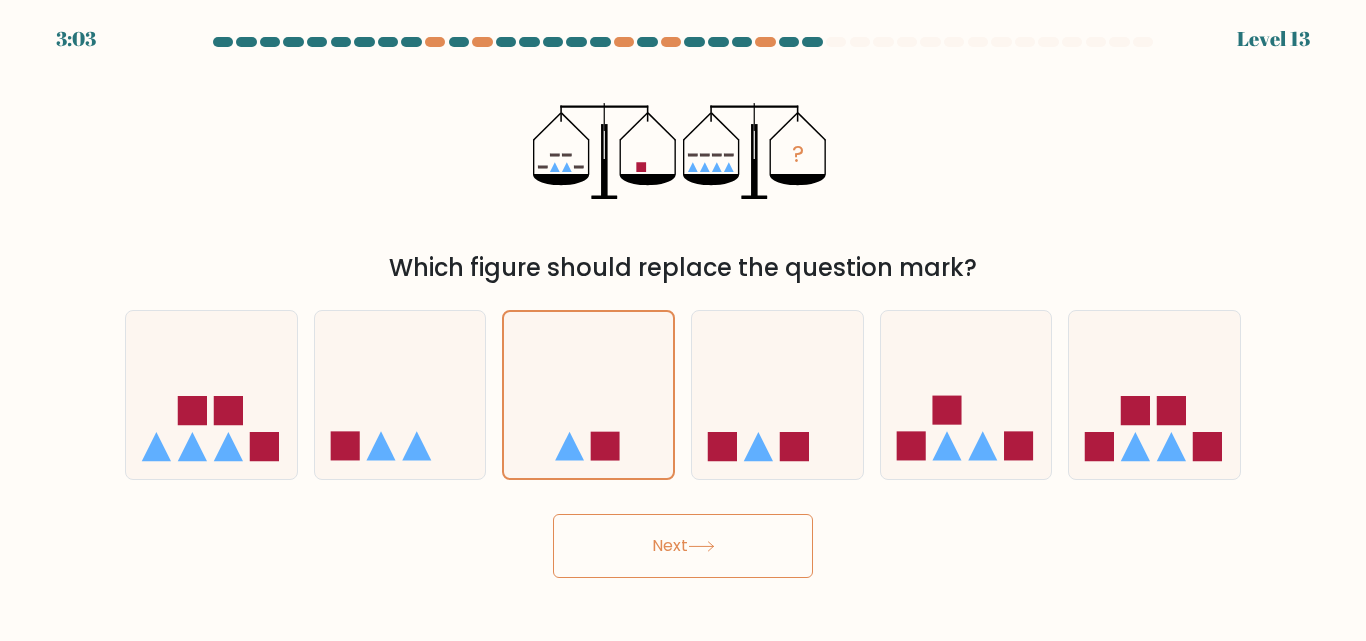 click on "Next" at bounding box center (683, 546) 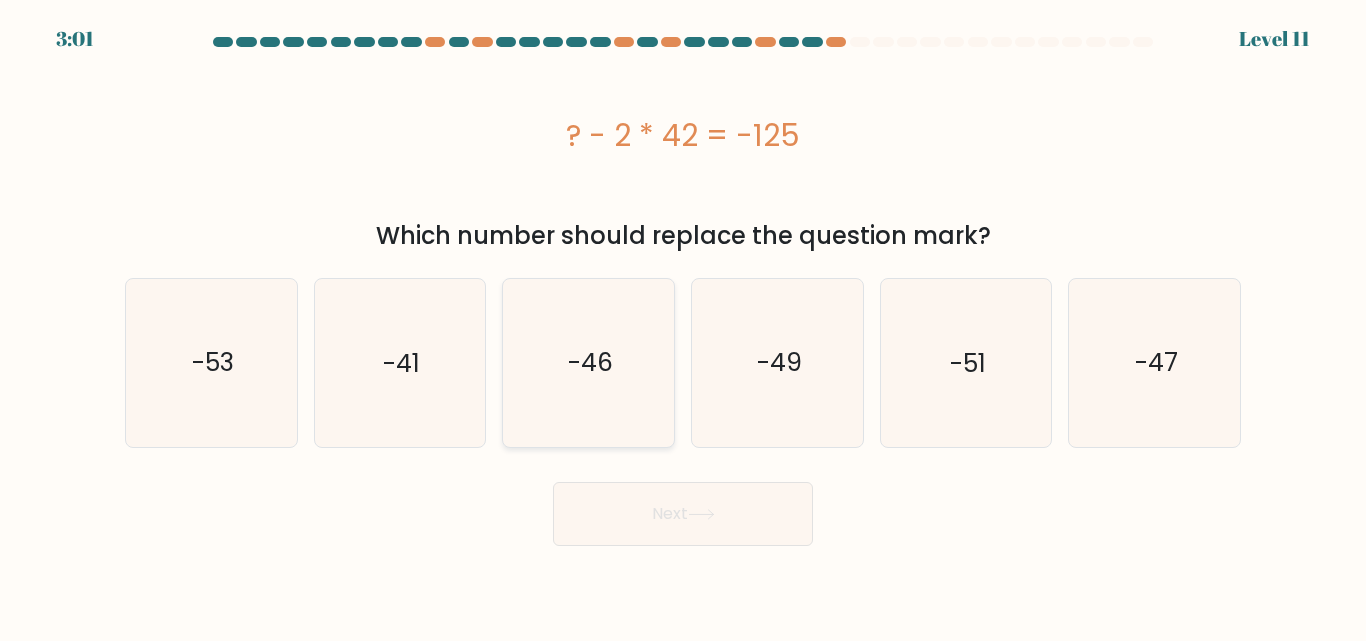 click on "-46" at bounding box center [588, 362] 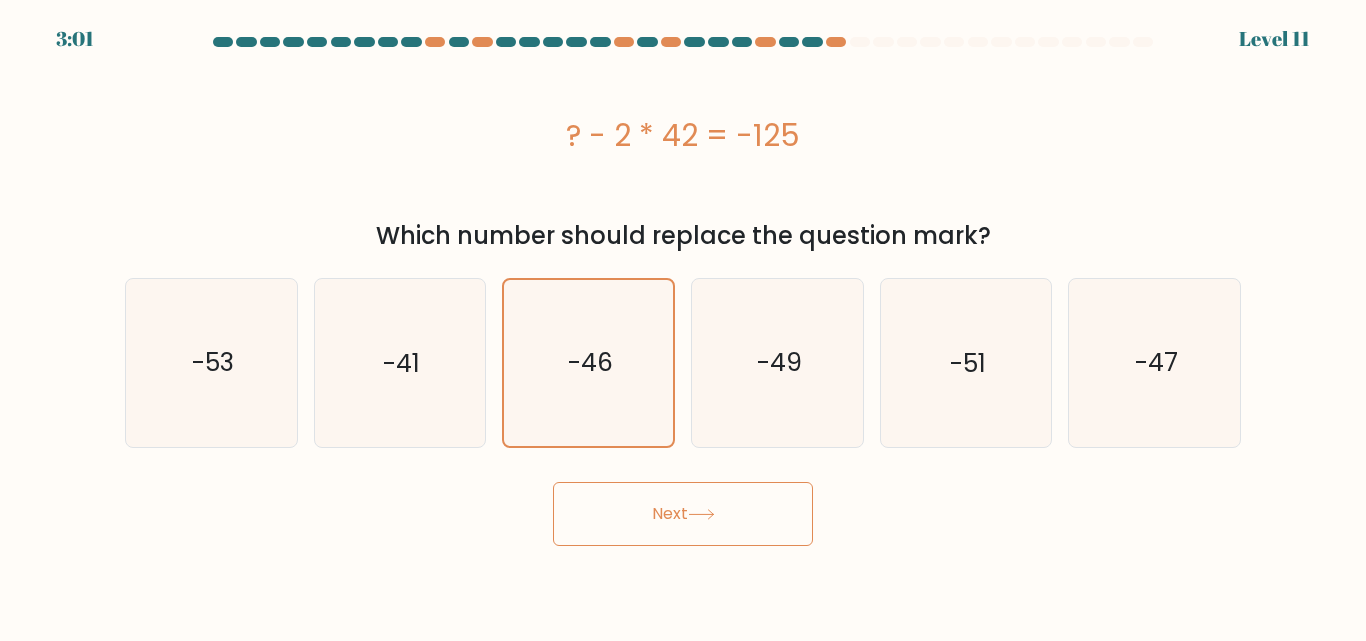 click on "Next" at bounding box center [683, 514] 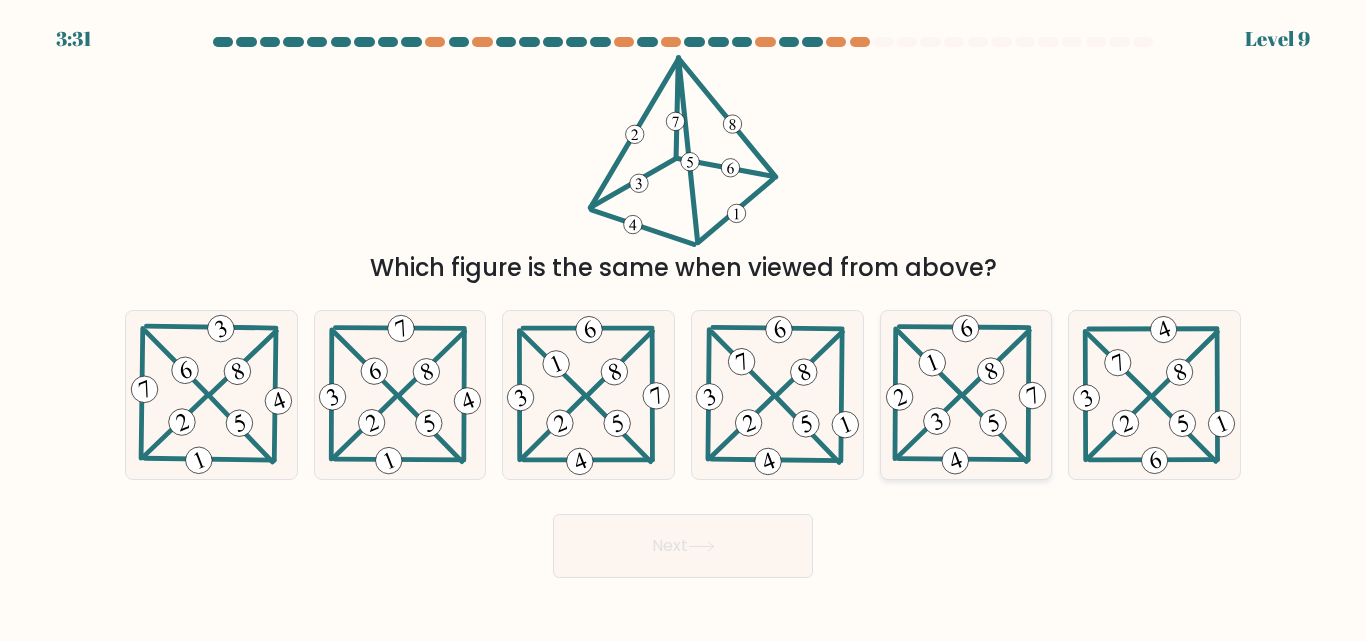 click at bounding box center (966, 394) 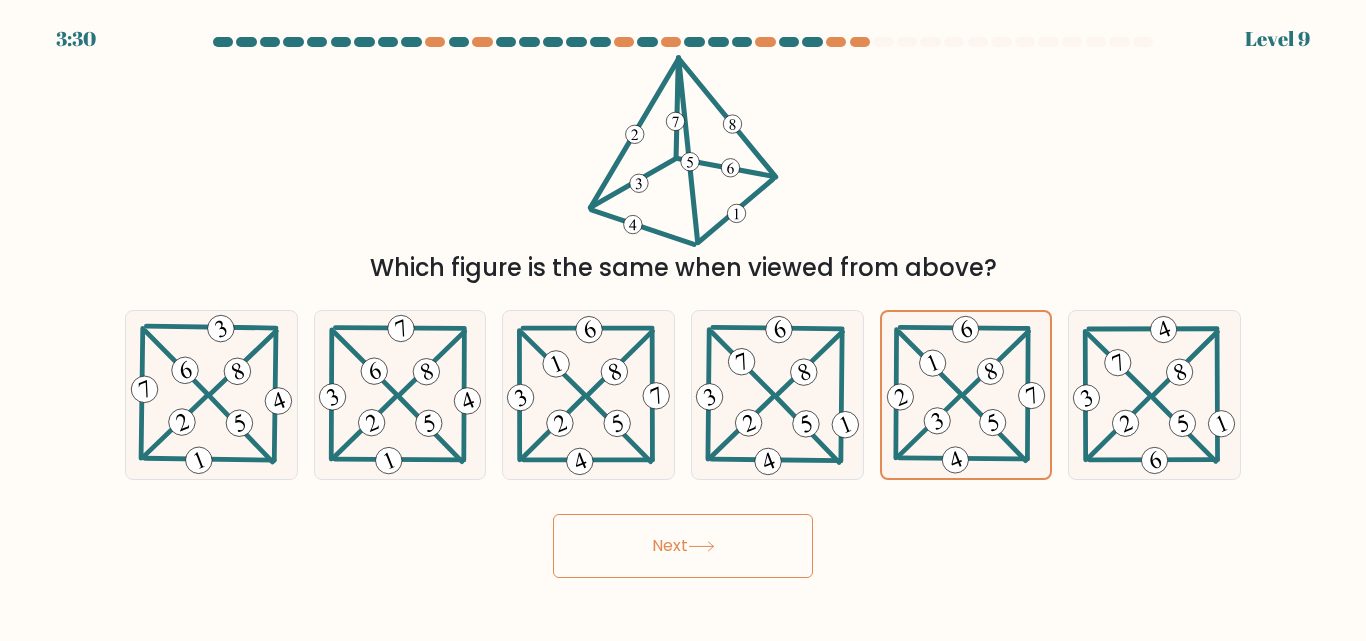click on "Next" at bounding box center [683, 546] 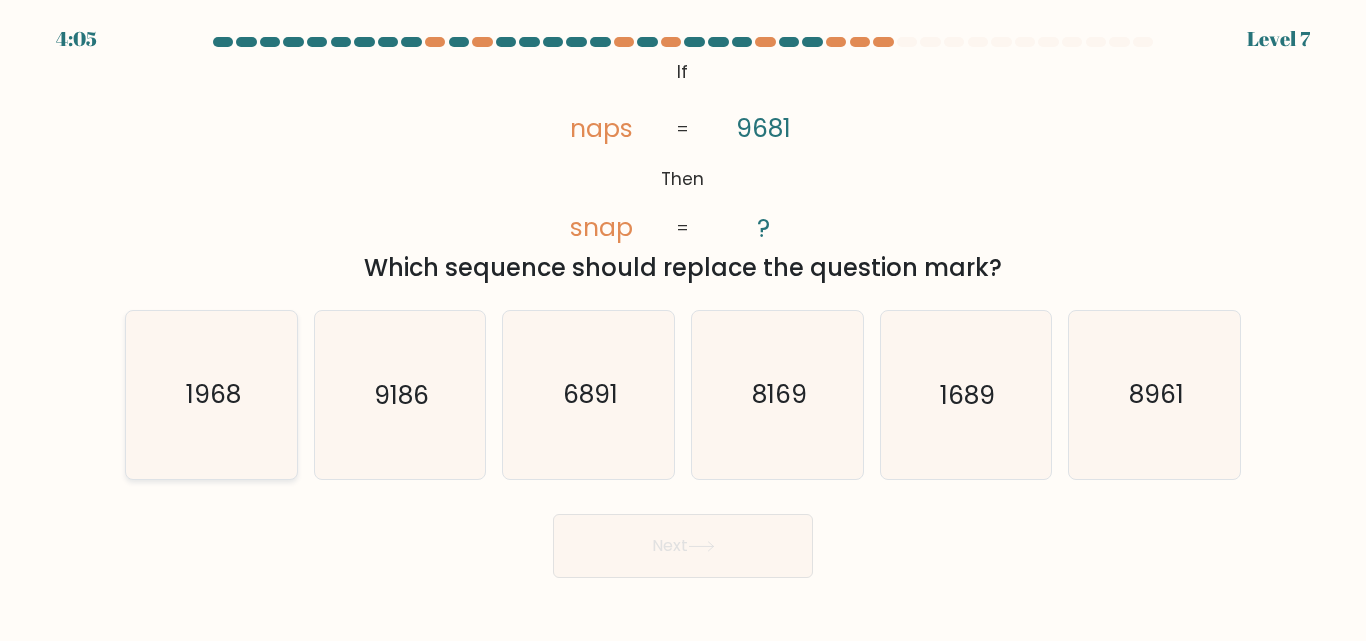 click on "1968" at bounding box center (211, 394) 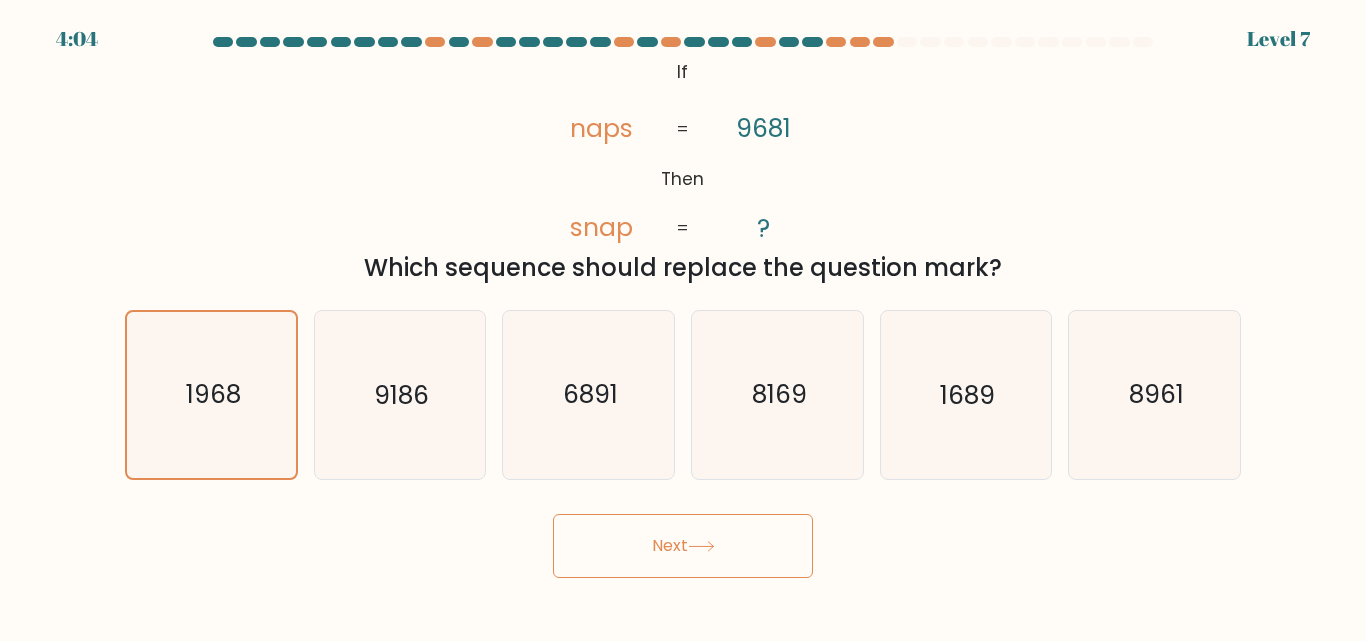 click on "Next" at bounding box center [683, 546] 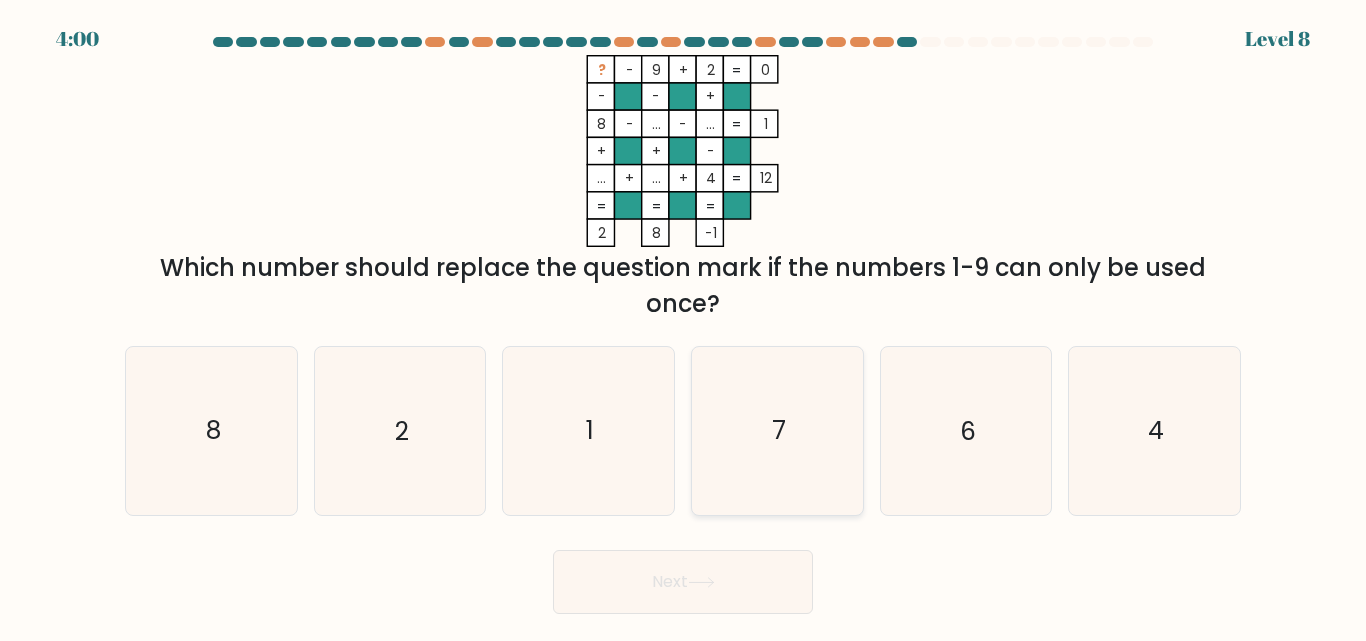 click on "7" at bounding box center [779, 431] 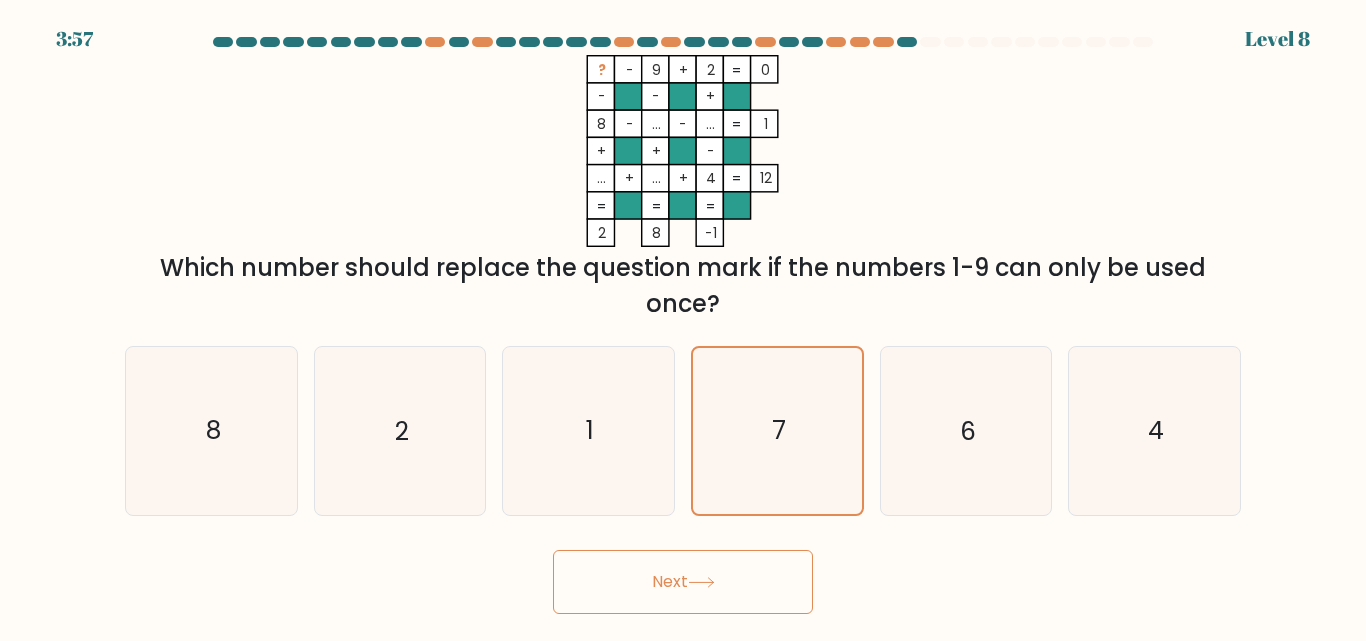 click on "Next" at bounding box center (683, 582) 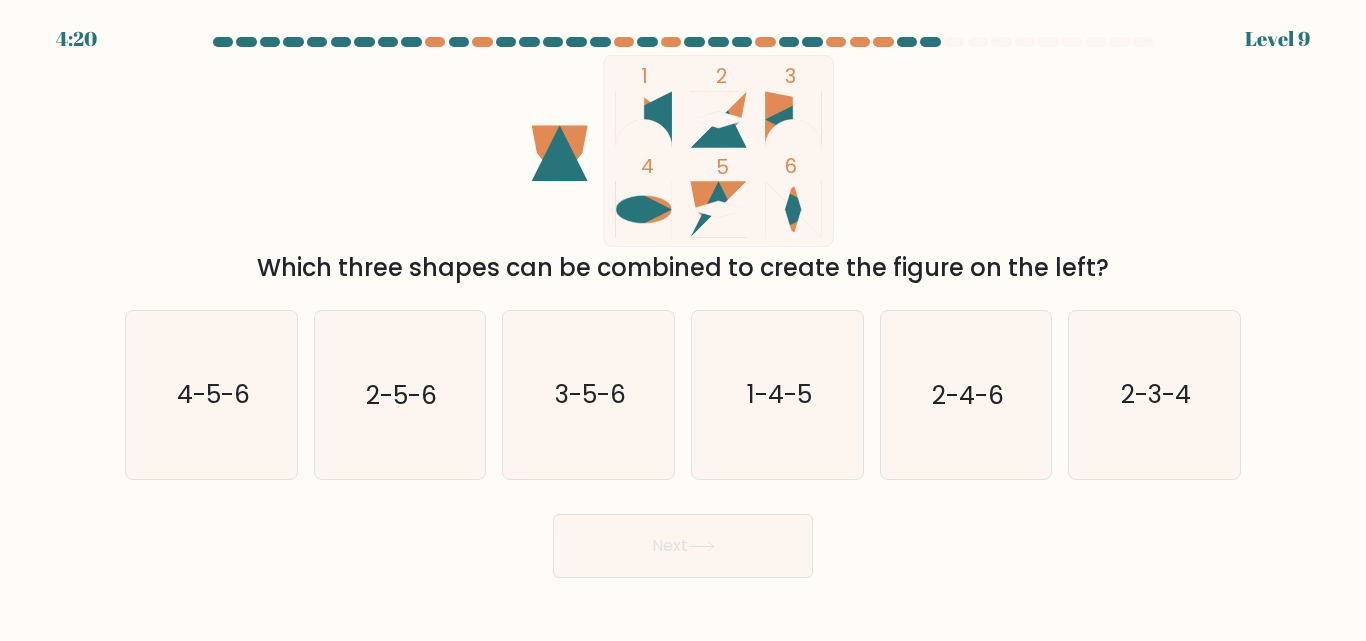 click at bounding box center (644, 120) 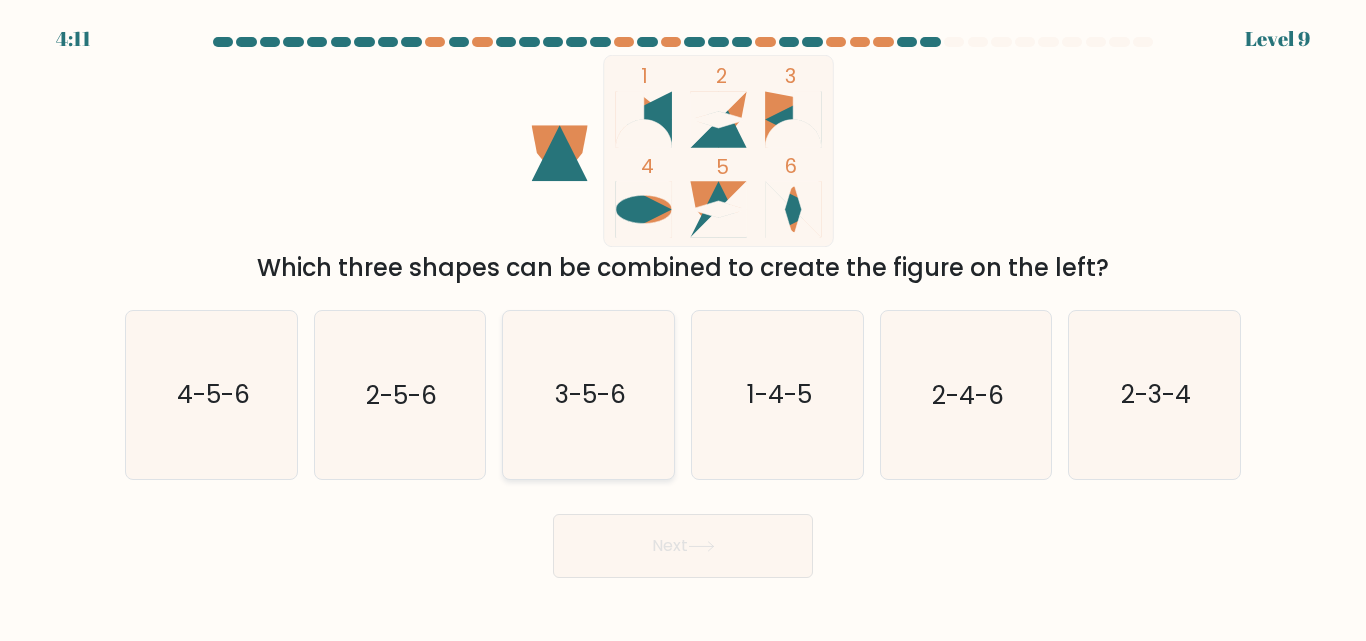 click on "3-5-6" at bounding box center [590, 395] 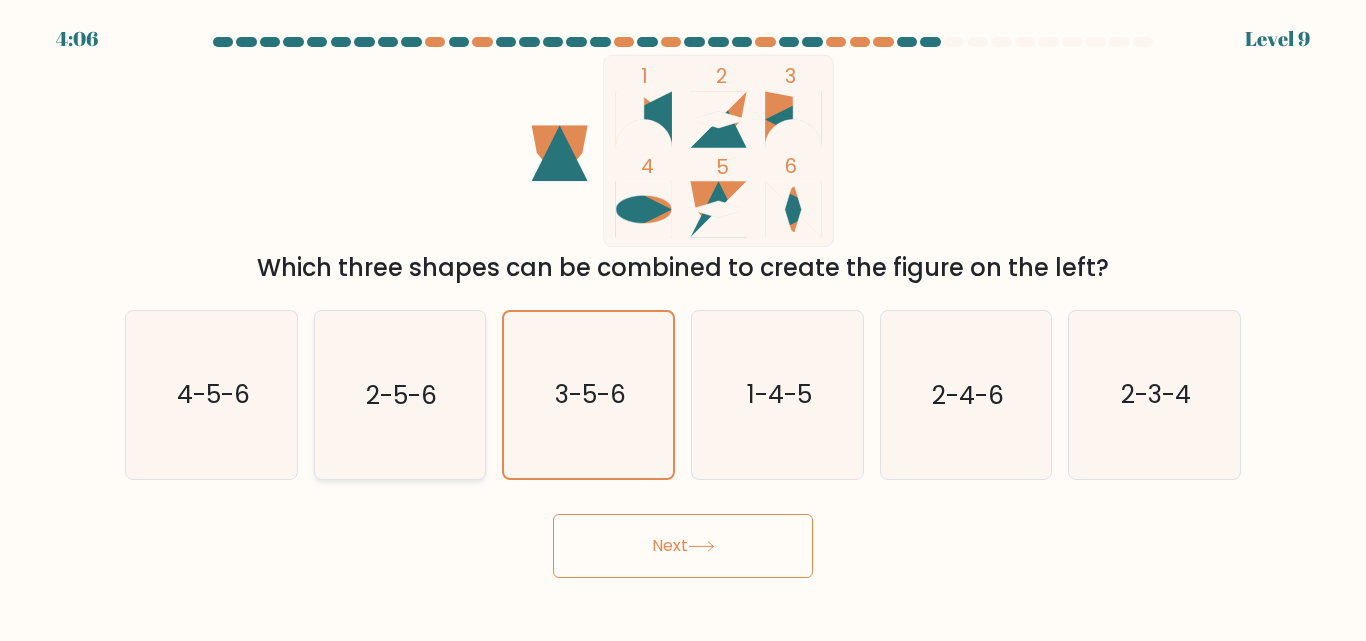 click on "2-5-6" at bounding box center [399, 394] 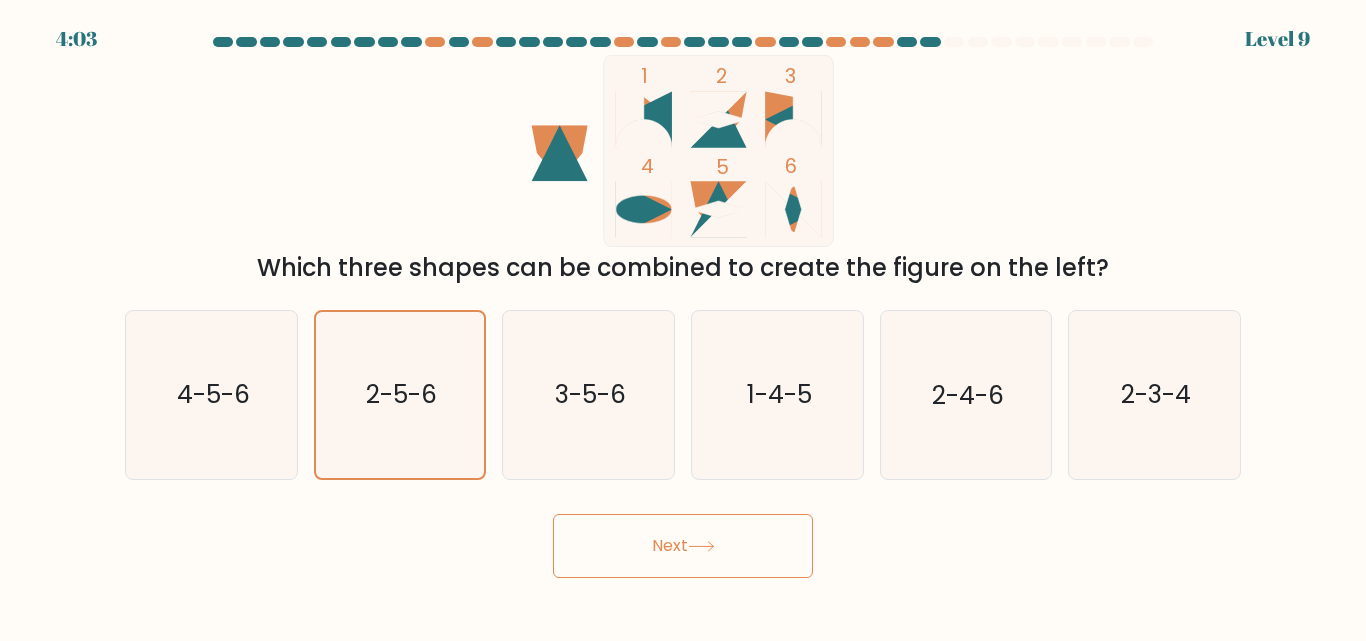 click on "Next" at bounding box center (683, 546) 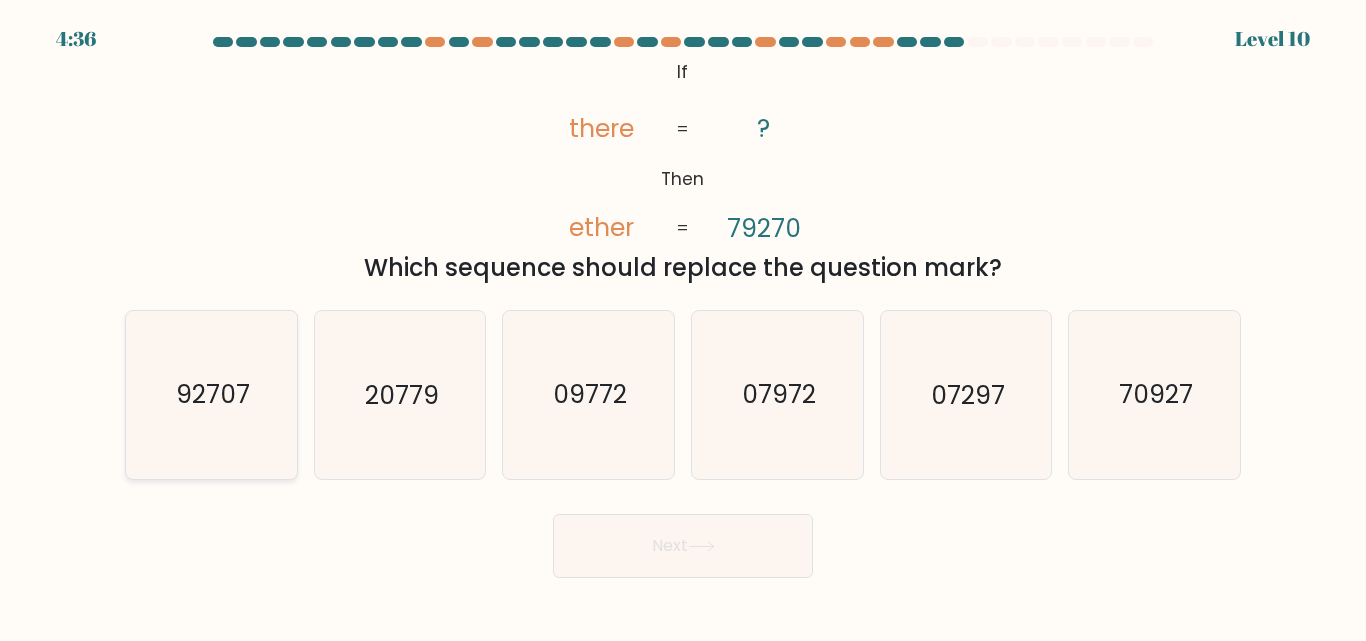 click on "92707" at bounding box center [213, 395] 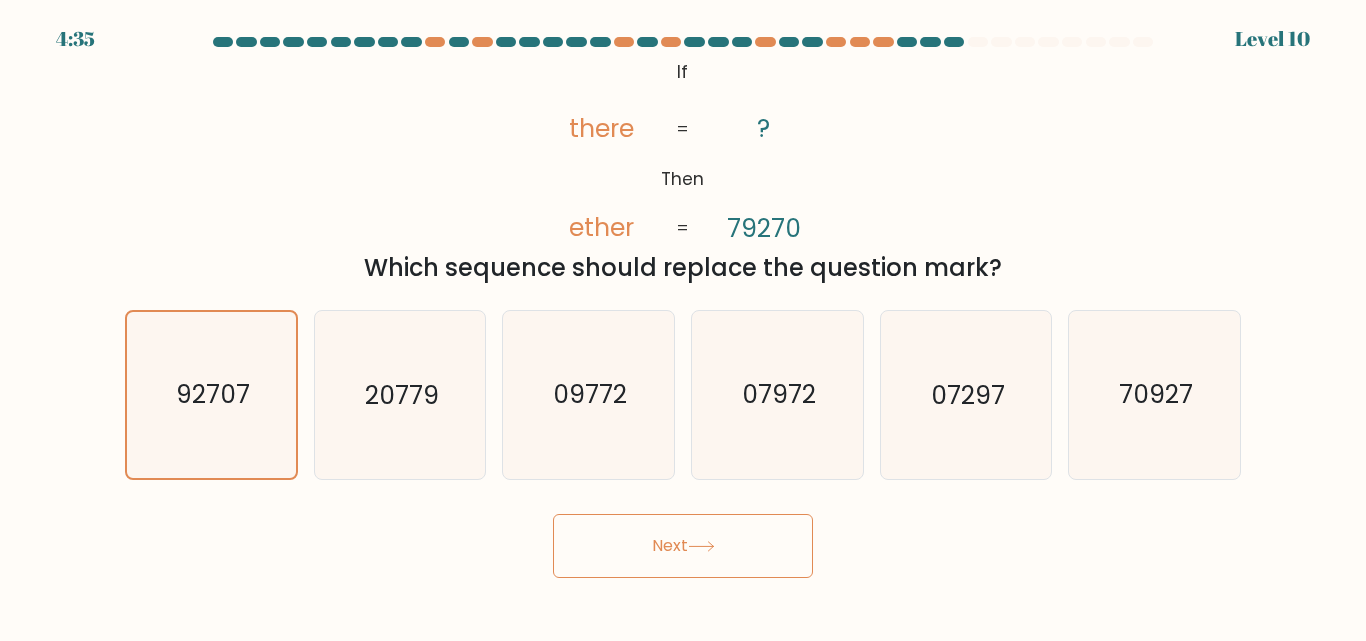 click on "Next" at bounding box center [683, 546] 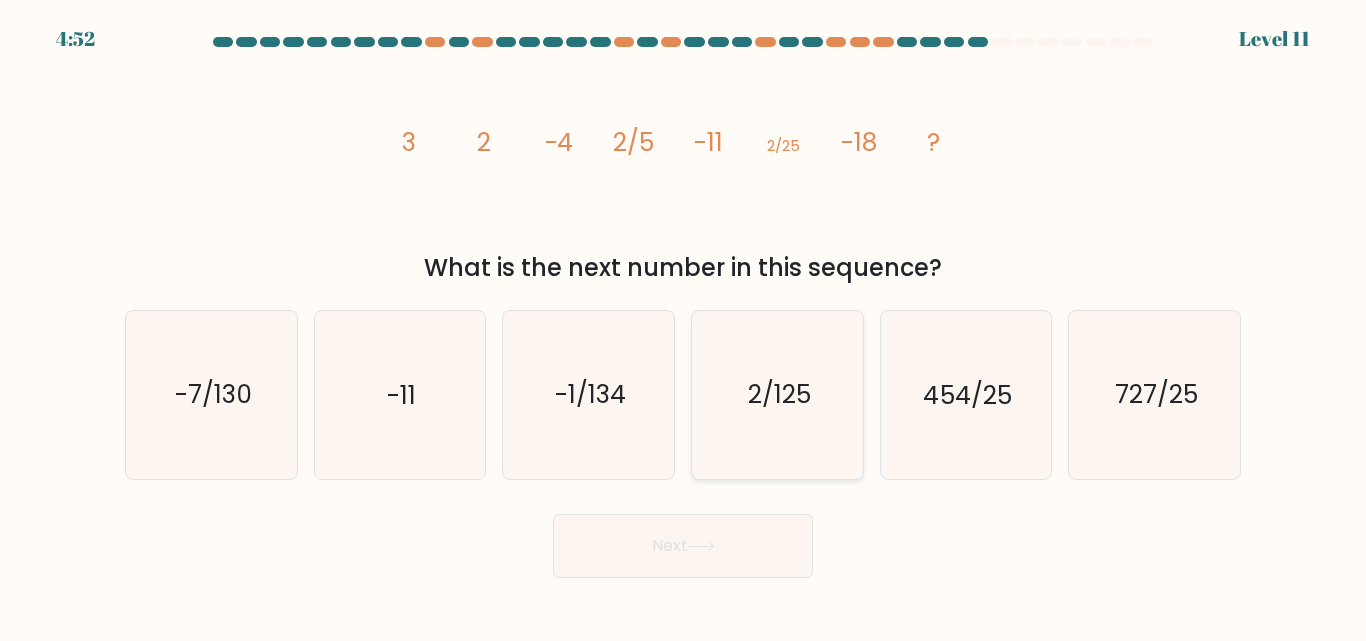 click on "2/125" at bounding box center (777, 394) 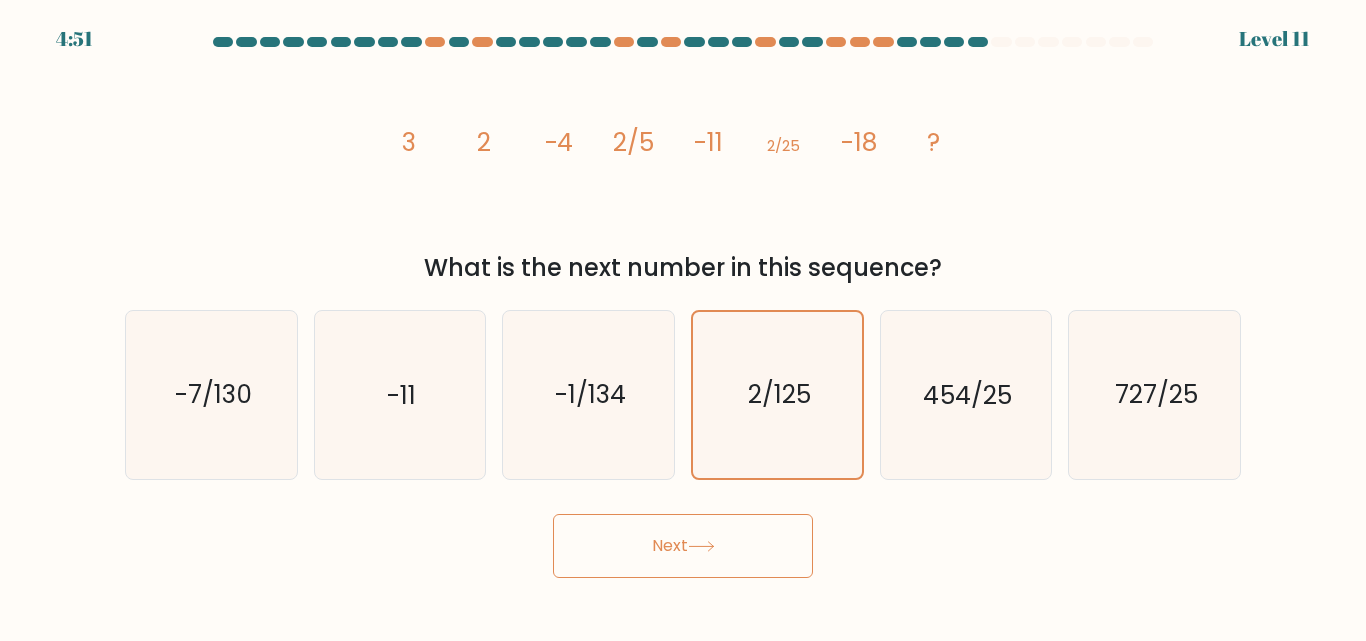 click on "Next" at bounding box center (683, 546) 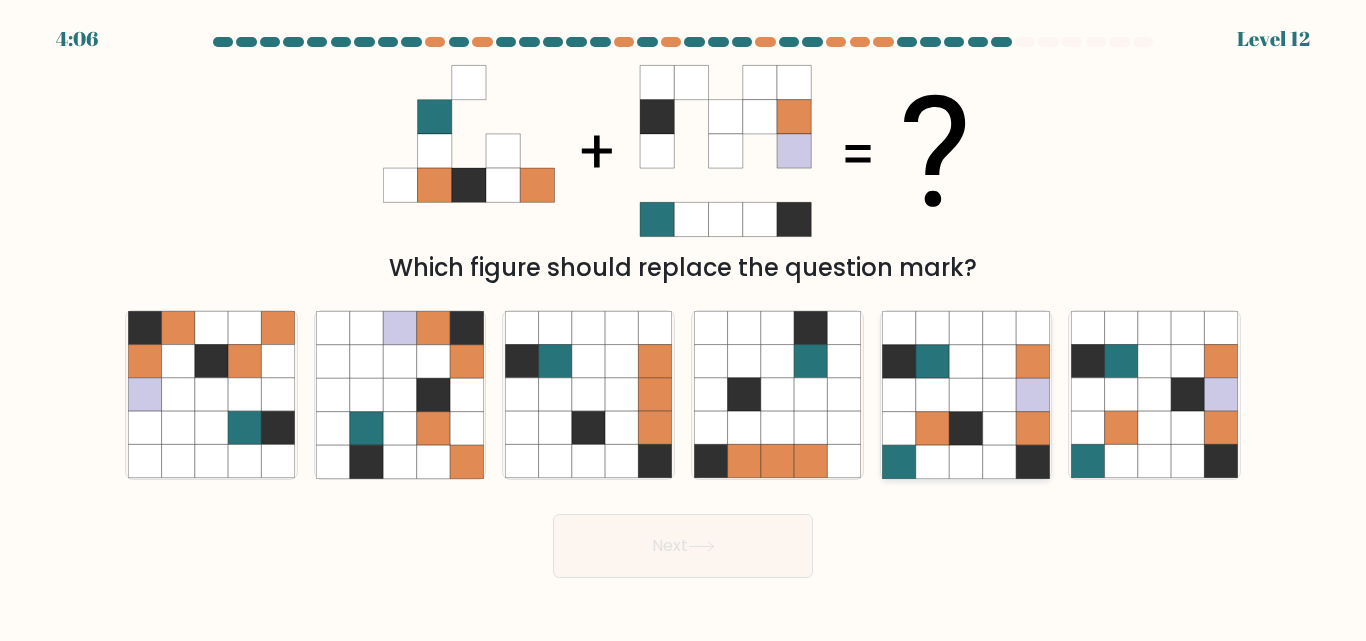 click at bounding box center [999, 461] 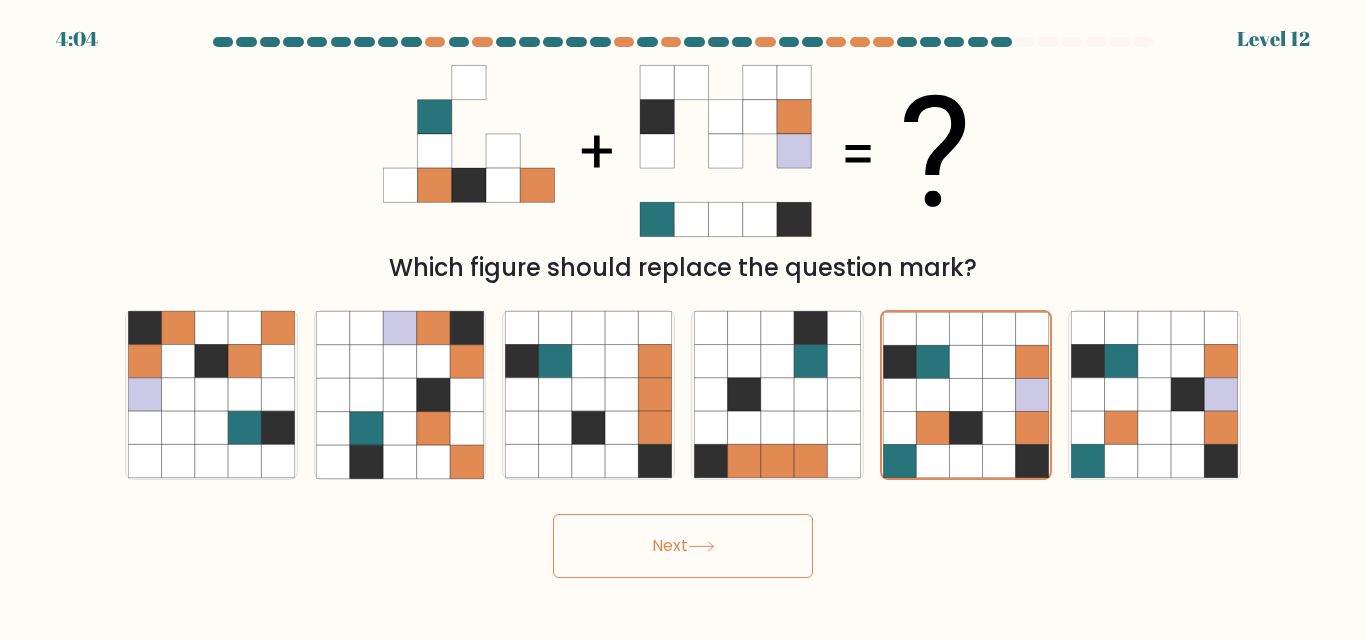 drag, startPoint x: 745, startPoint y: 541, endPoint x: 650, endPoint y: 554, distance: 95.885345 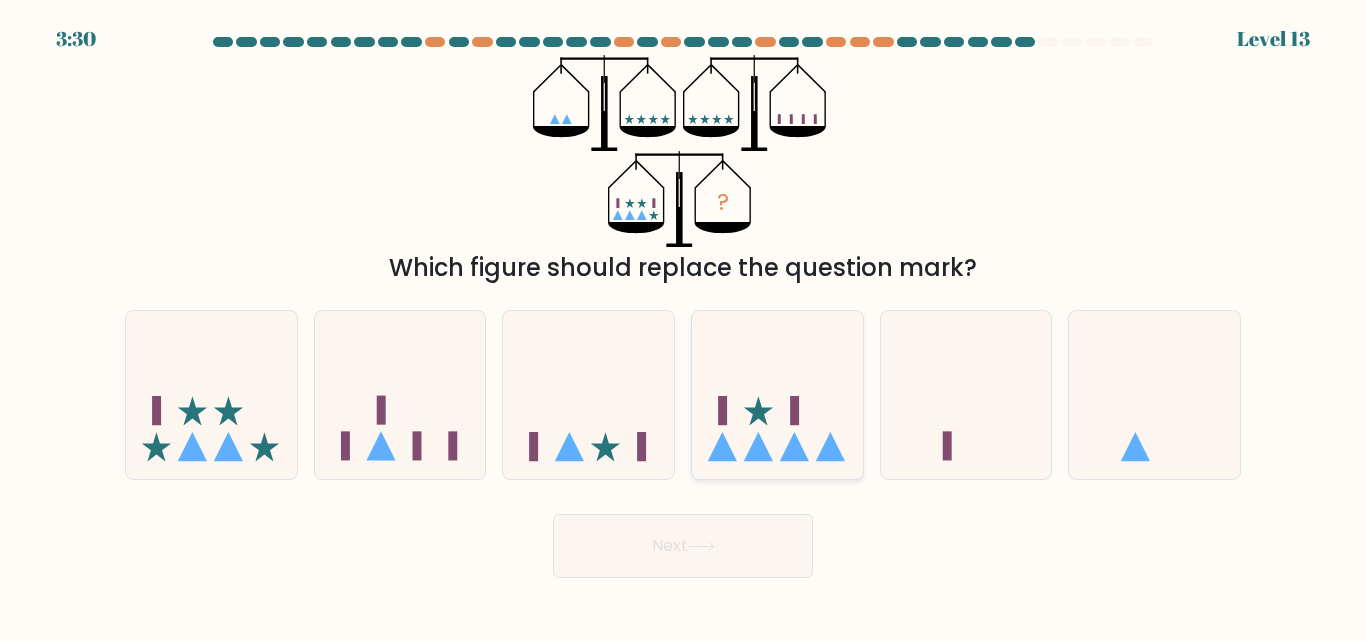 click at bounding box center [777, 394] 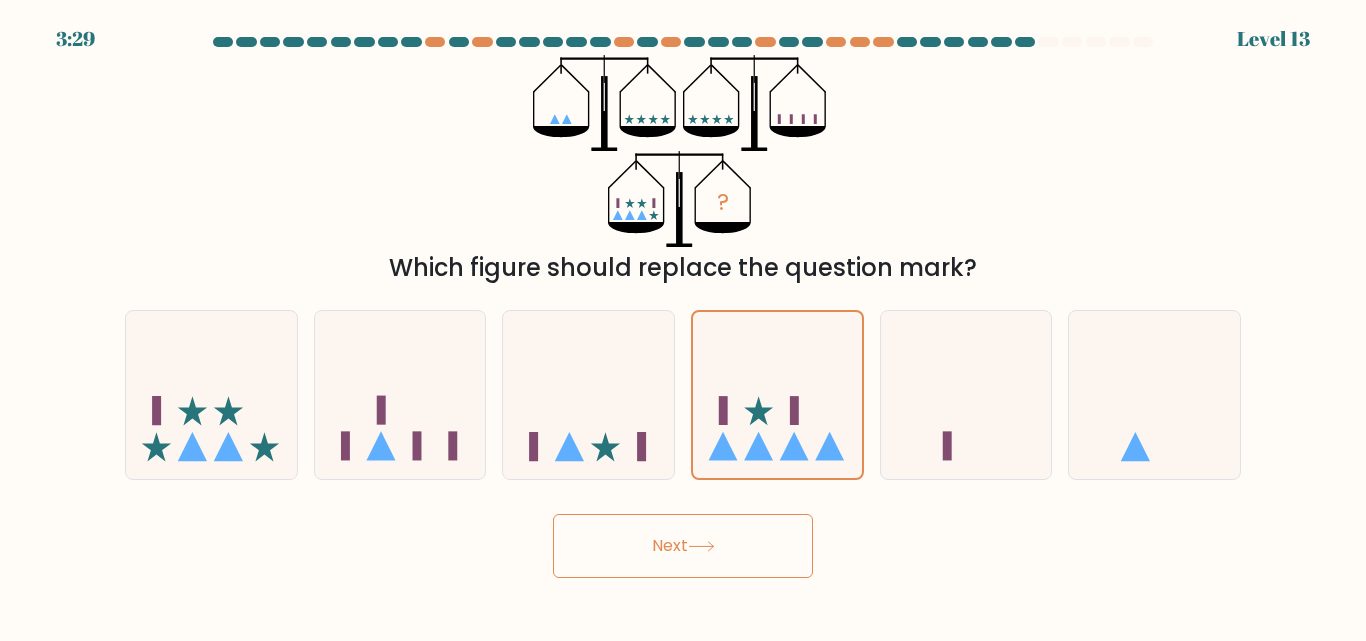 click at bounding box center [701, 546] 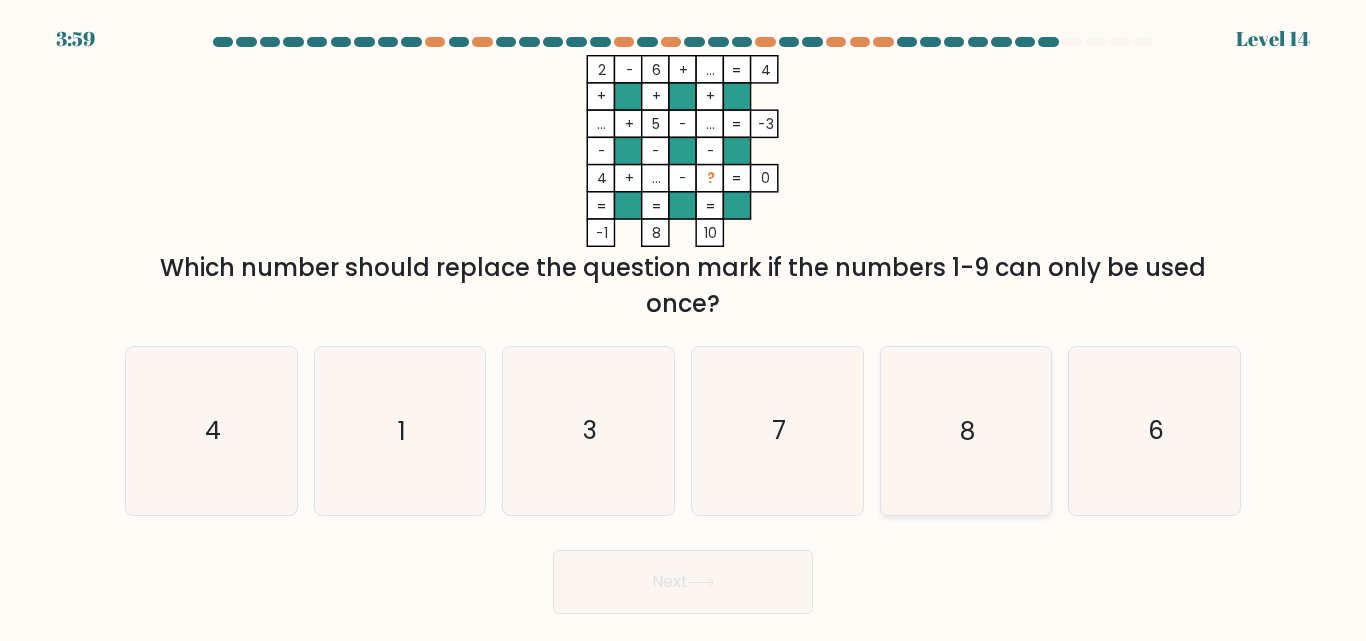 click on "8" at bounding box center [965, 430] 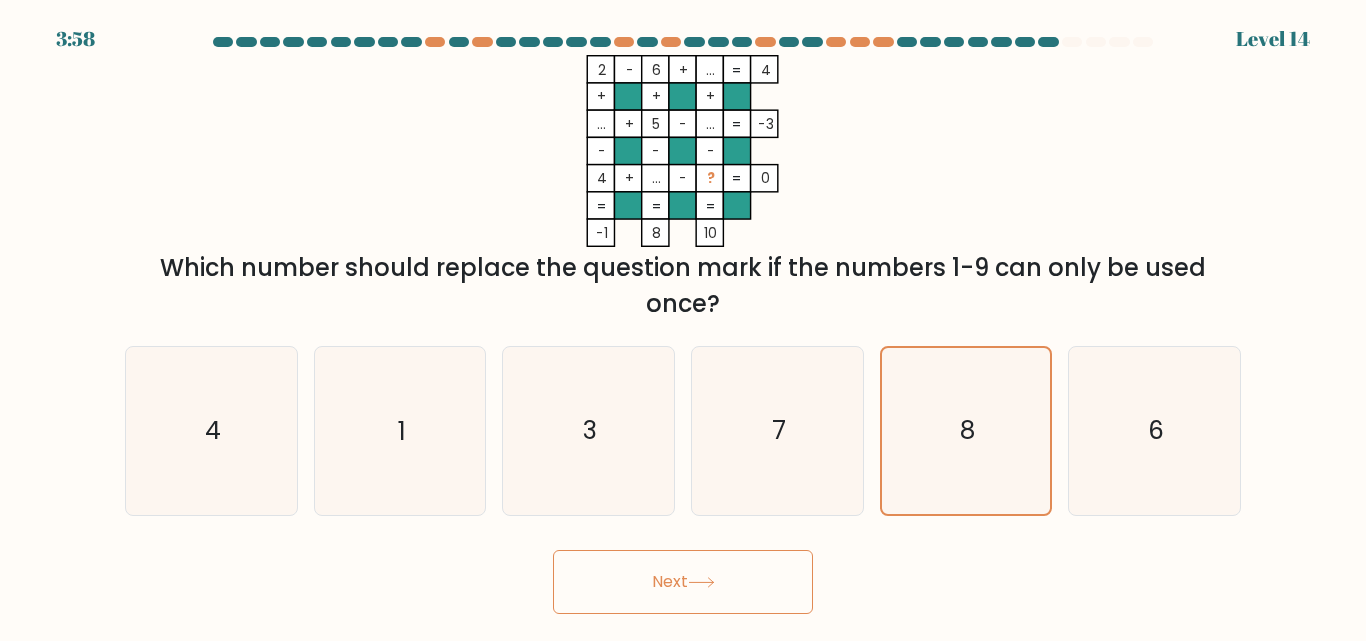 click on "Next" at bounding box center (683, 582) 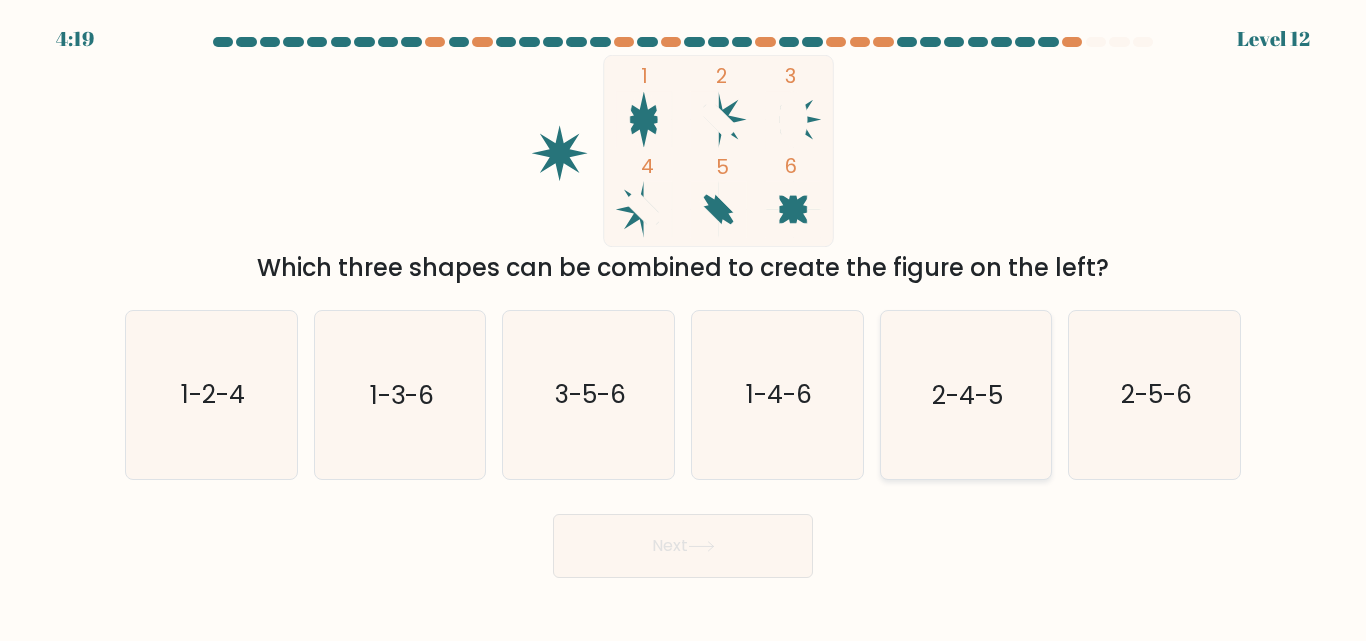 click on "2-4-5" at bounding box center [967, 395] 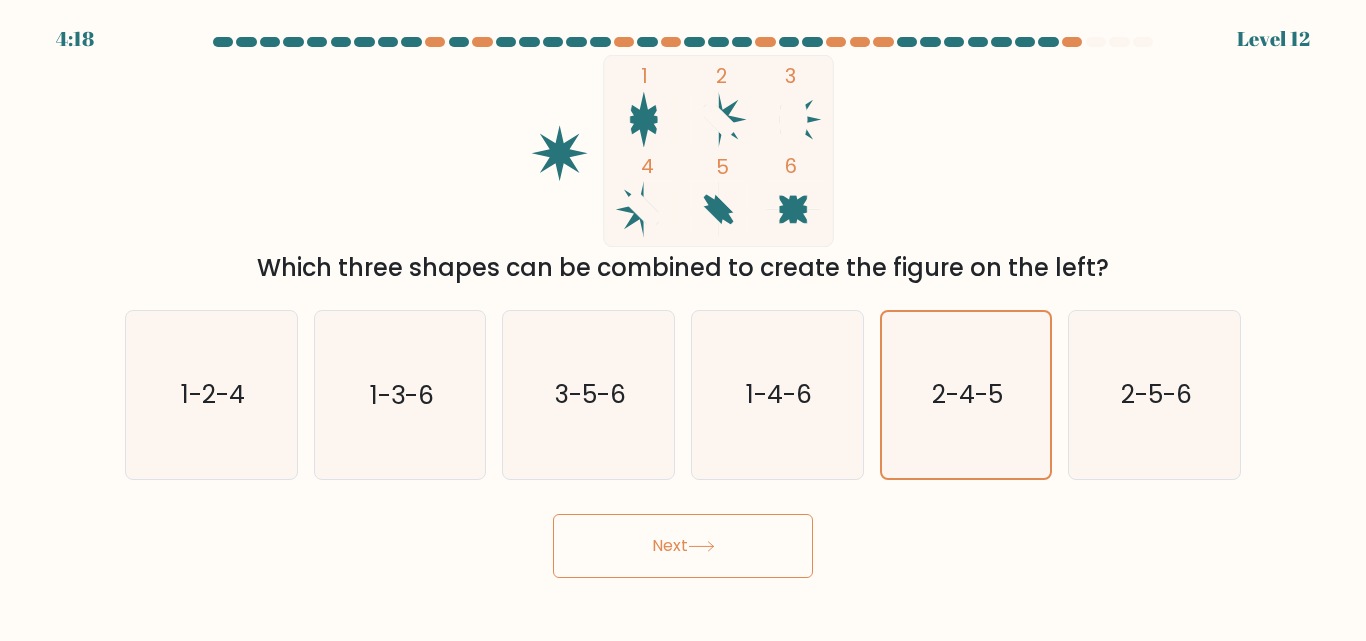 click on "Next" at bounding box center [683, 546] 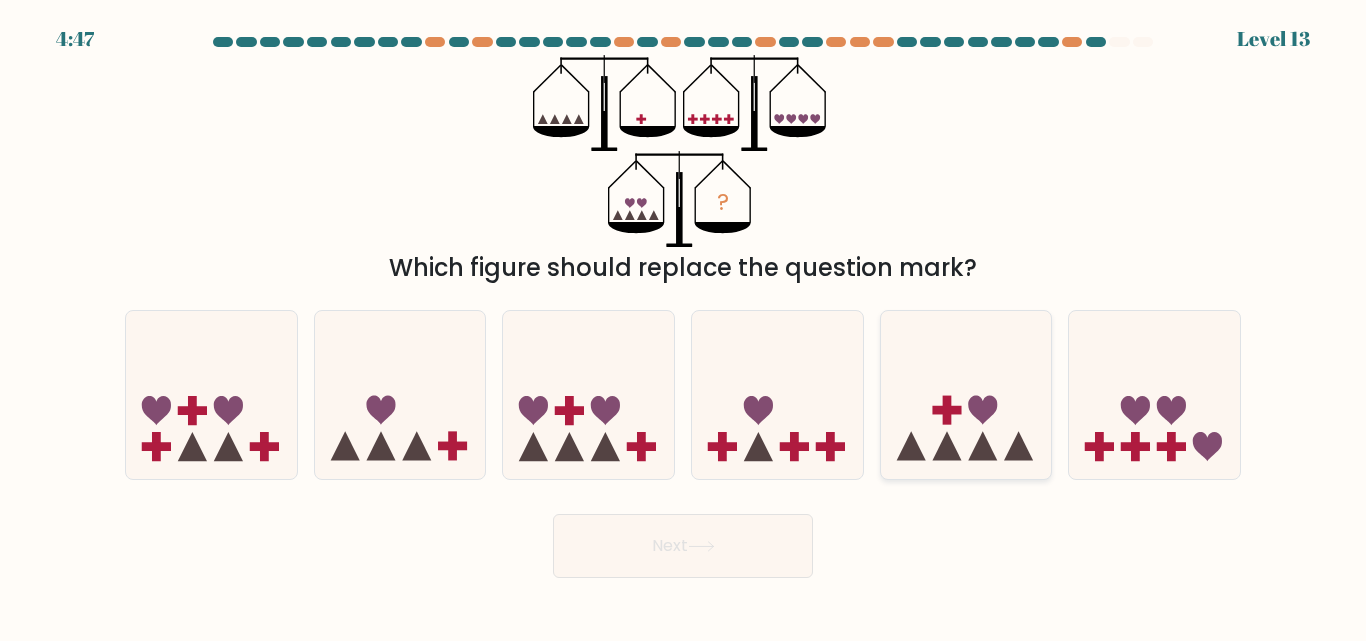 click at bounding box center (966, 394) 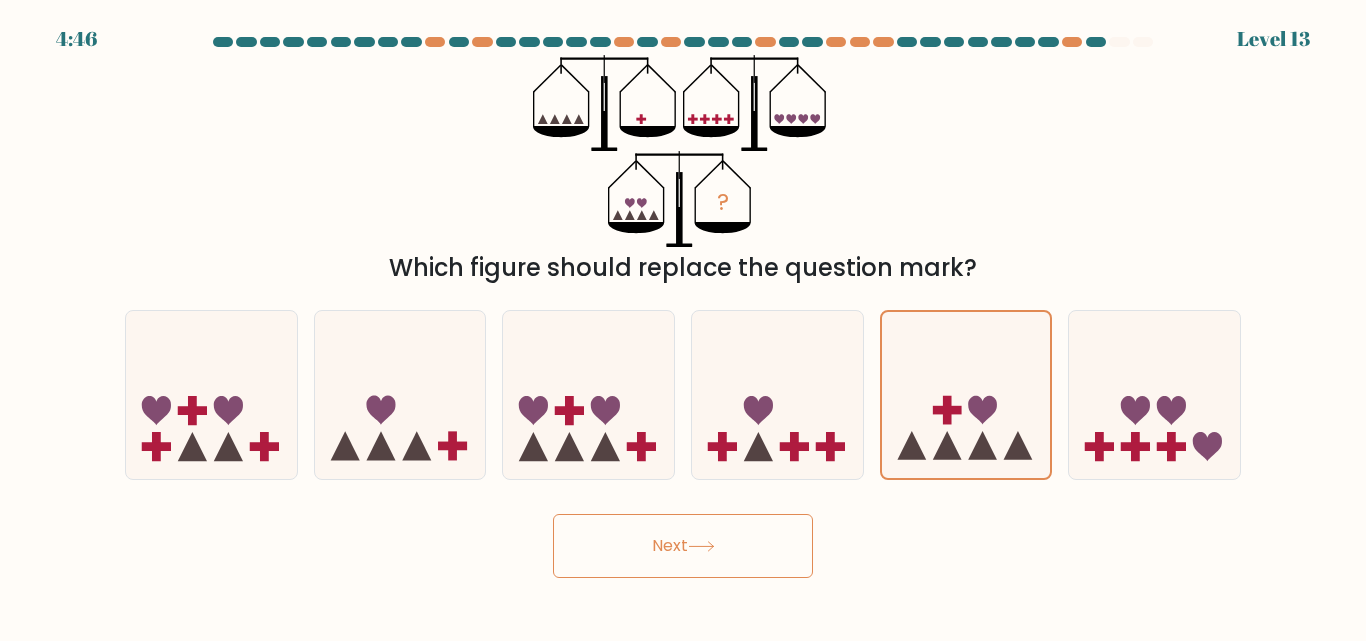 click on "Next" at bounding box center [683, 546] 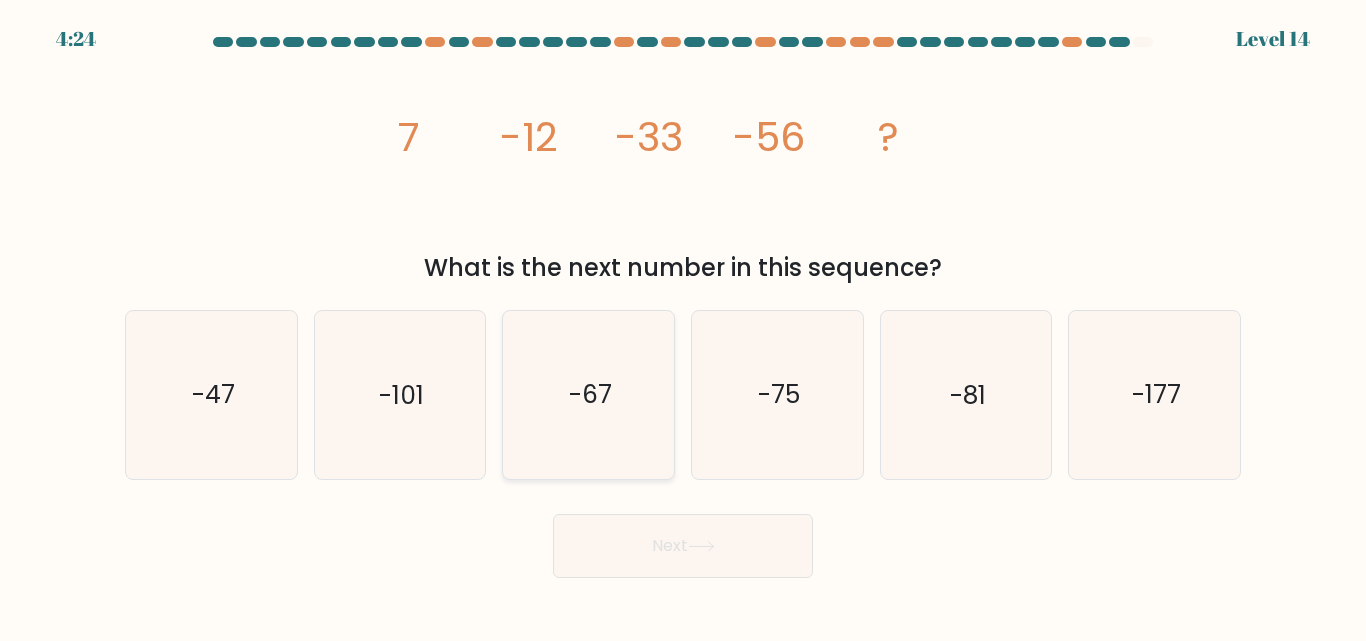 click on "-67" at bounding box center [588, 394] 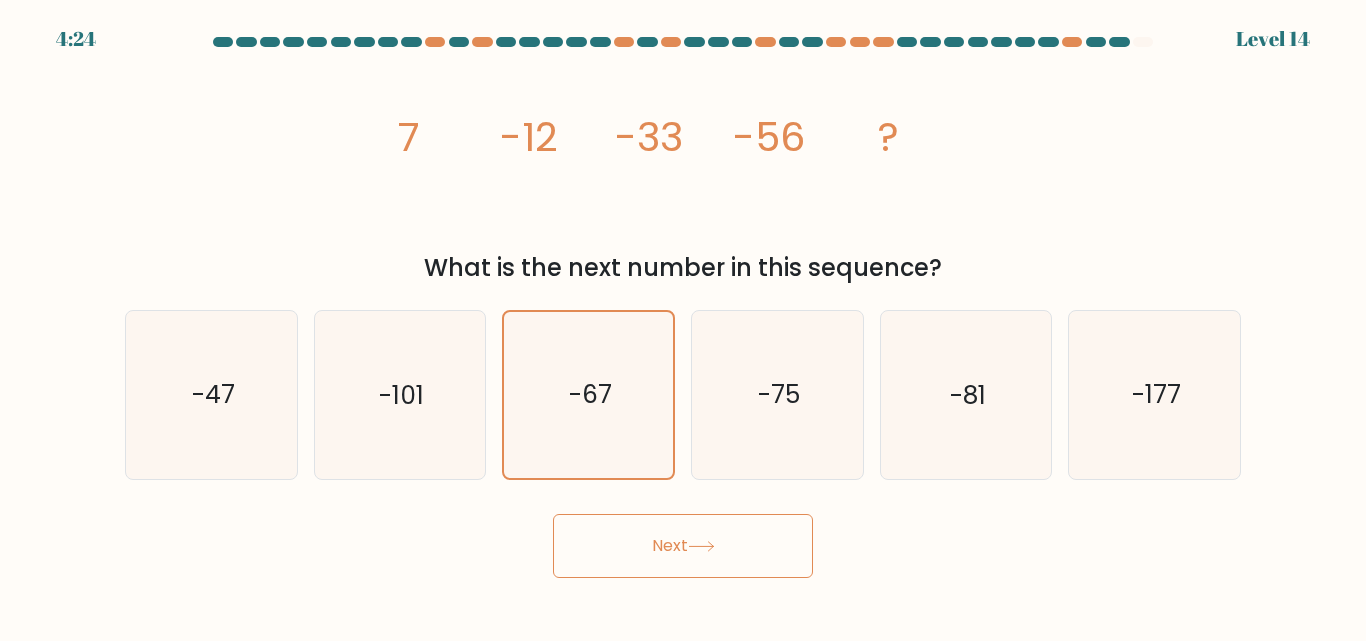click on "Next" at bounding box center [683, 546] 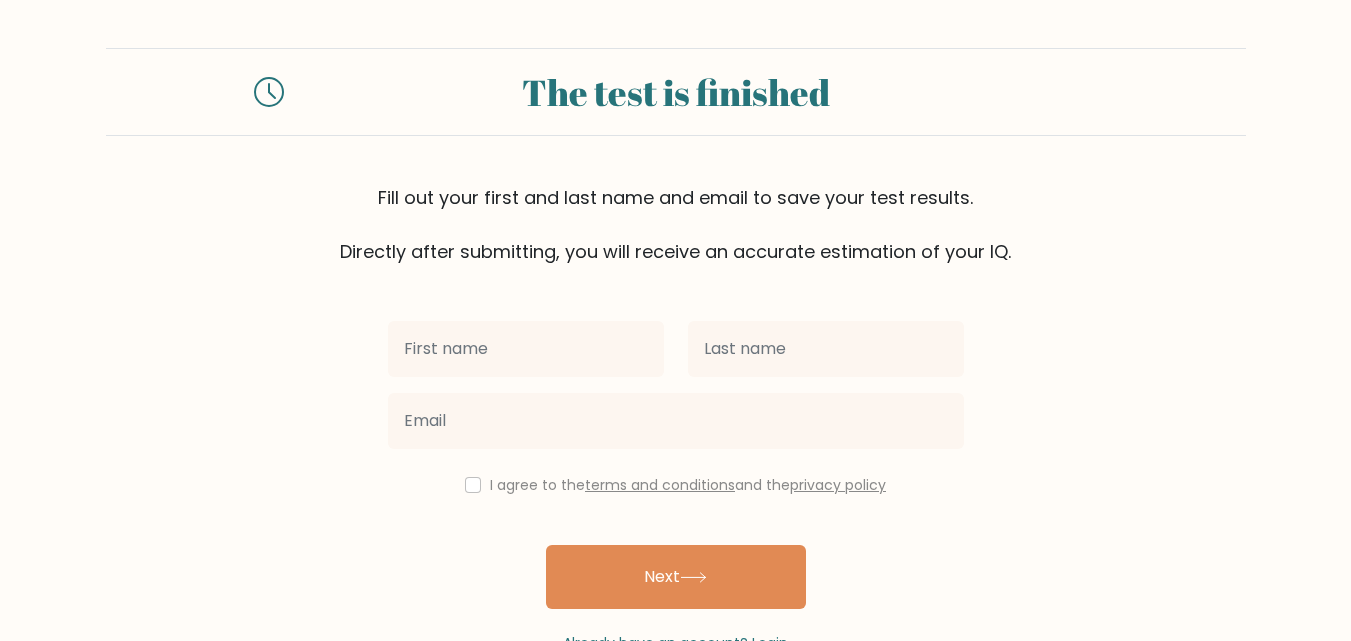scroll, scrollTop: 0, scrollLeft: 0, axis: both 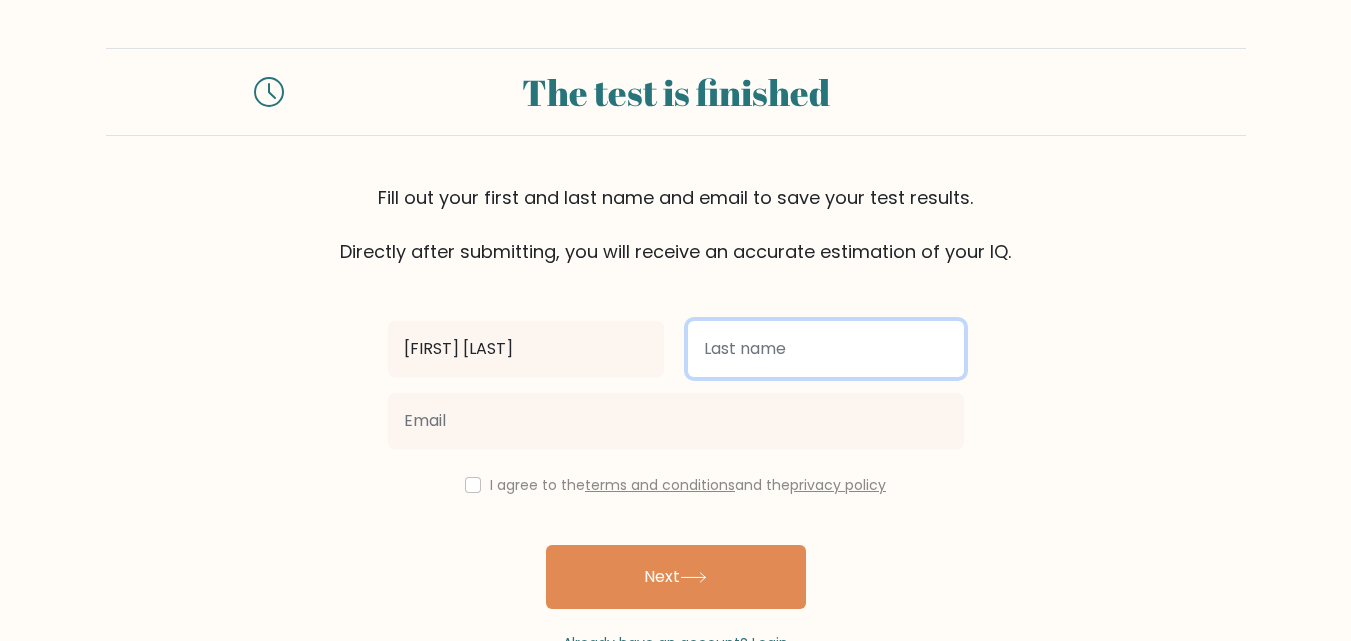 click at bounding box center (826, 349) 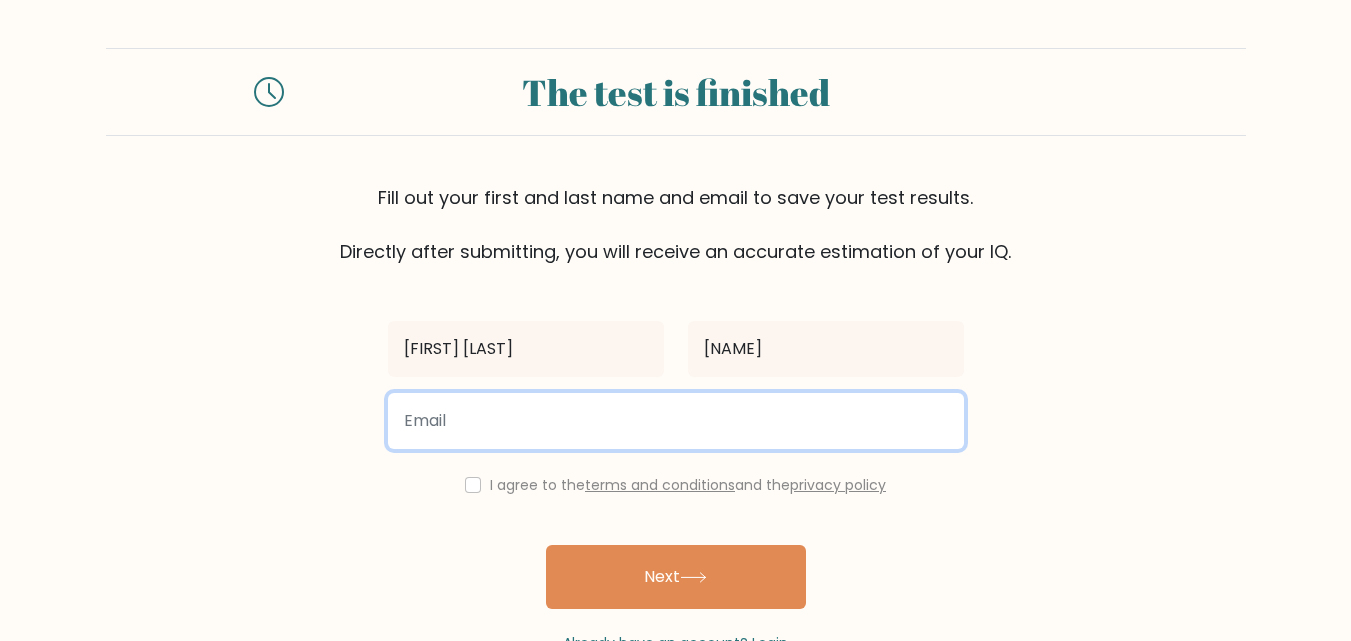 click at bounding box center (676, 421) 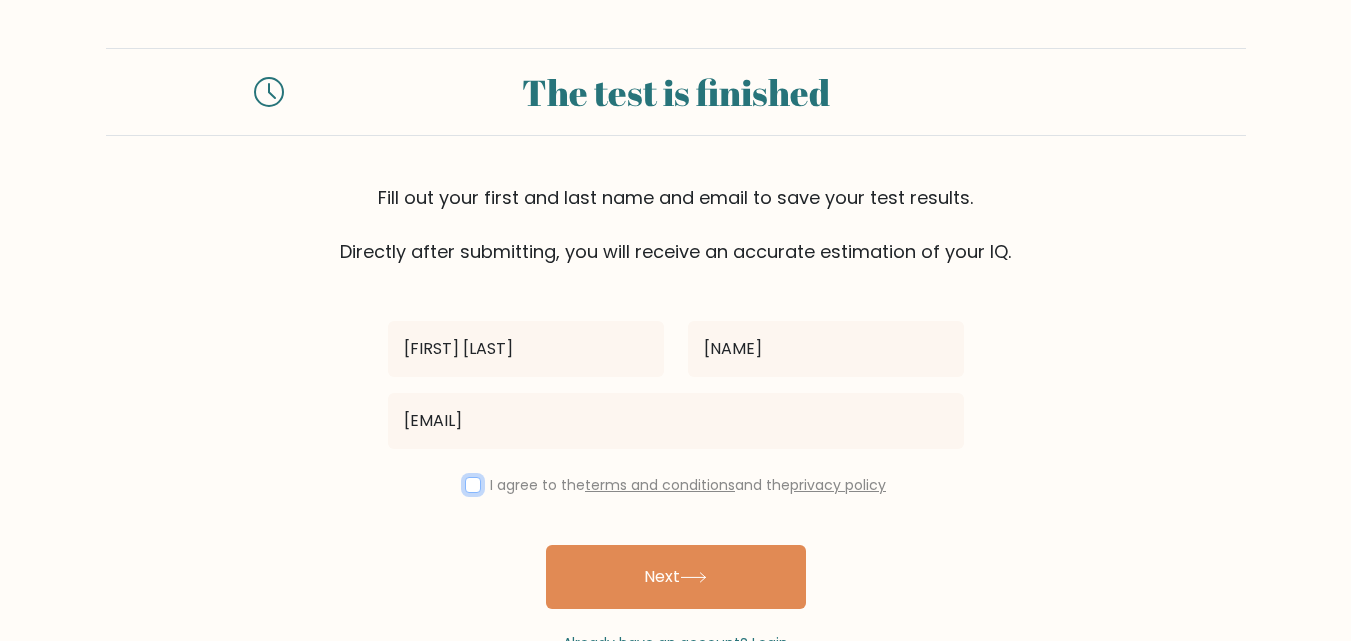 click at bounding box center (473, 485) 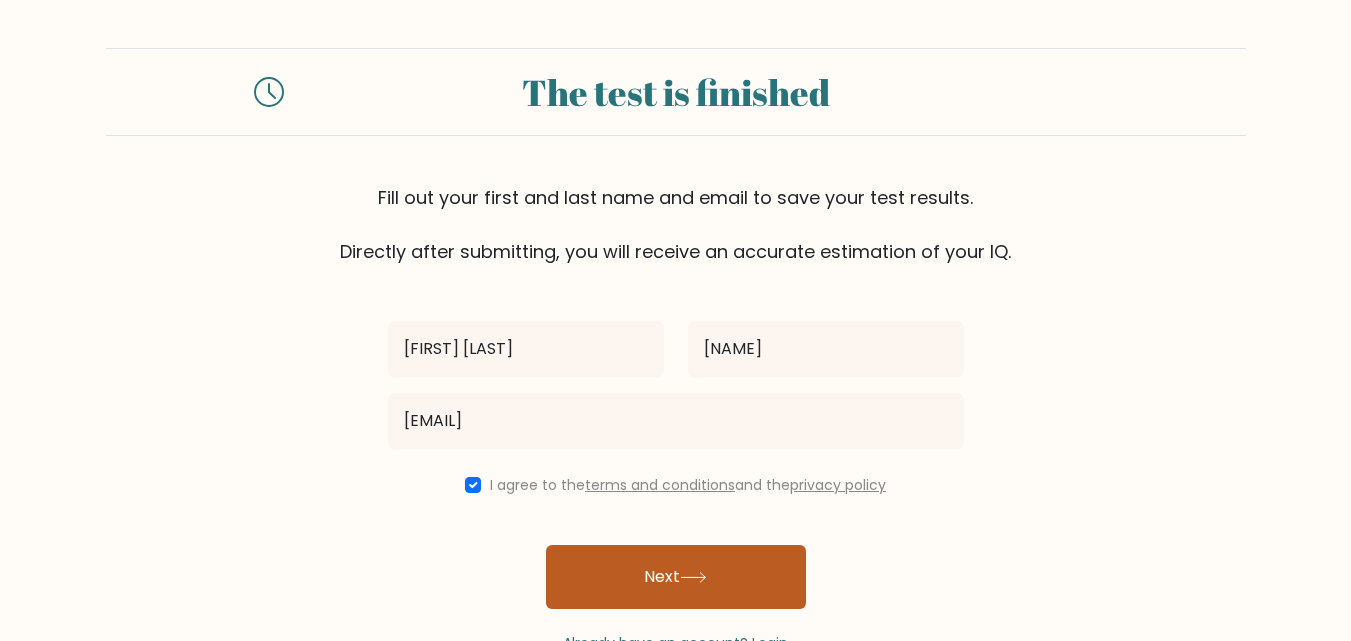 click on "Next" at bounding box center (676, 577) 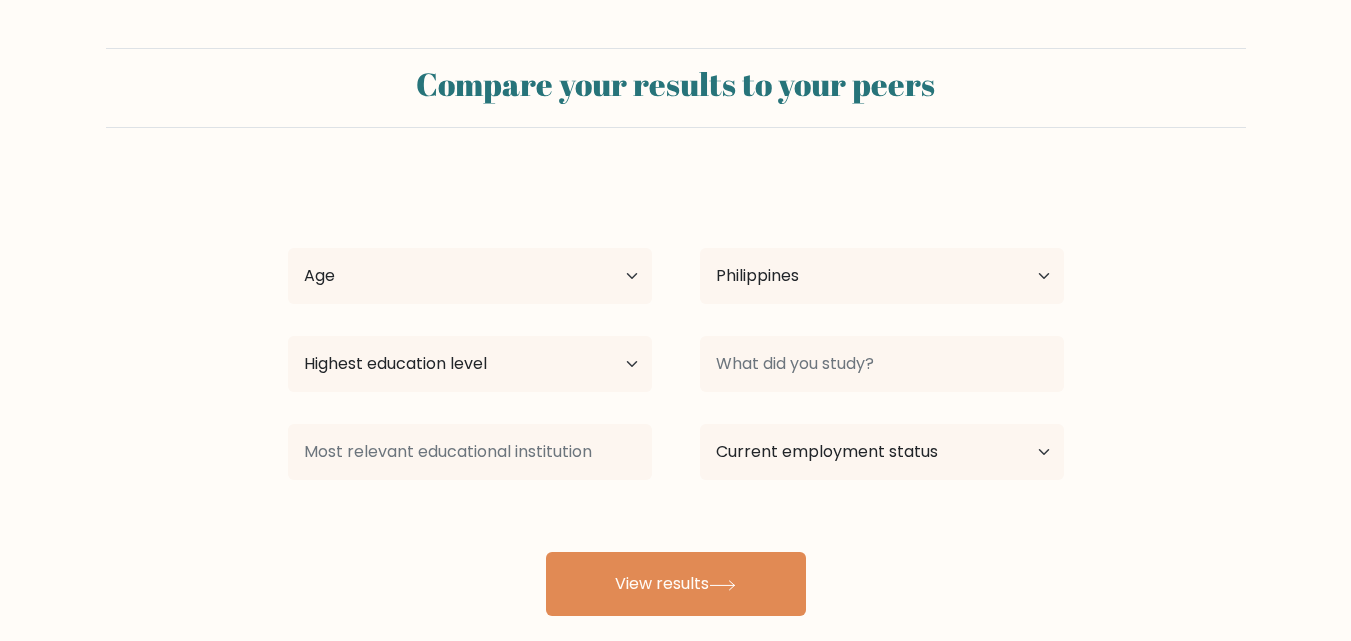 scroll, scrollTop: 0, scrollLeft: 0, axis: both 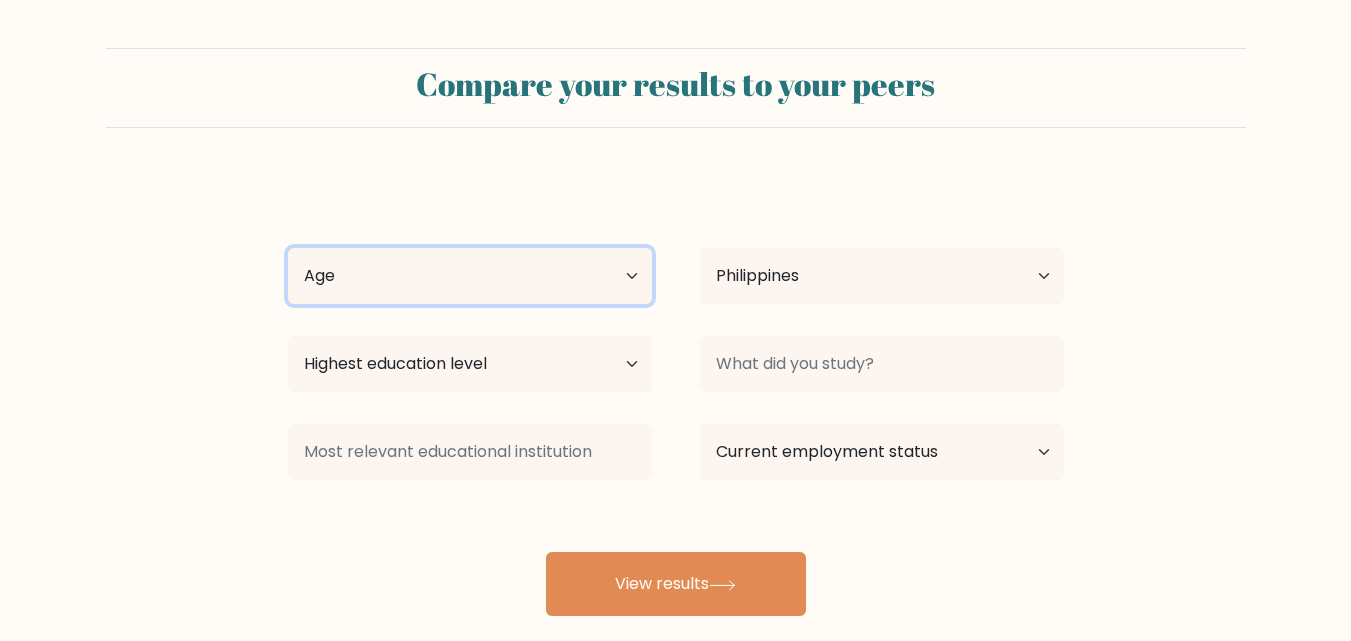 click on "Age
Under 18 years old
18-24 years old
25-34 years old
35-44 years old
45-54 years old
55-64 years old
65 years old and above" at bounding box center (470, 276) 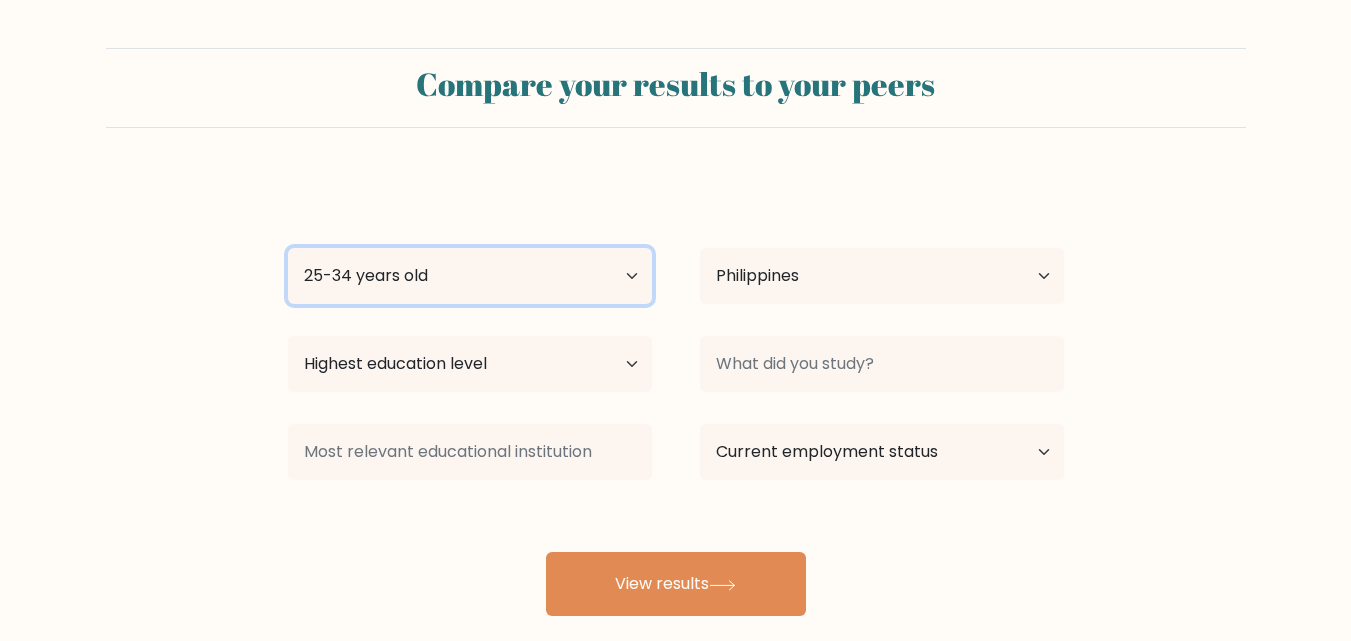 click on "Age
Under 18 years old
18-24 years old
25-34 years old
35-44 years old
45-54 years old
55-64 years old
65 years old and above" at bounding box center (470, 276) 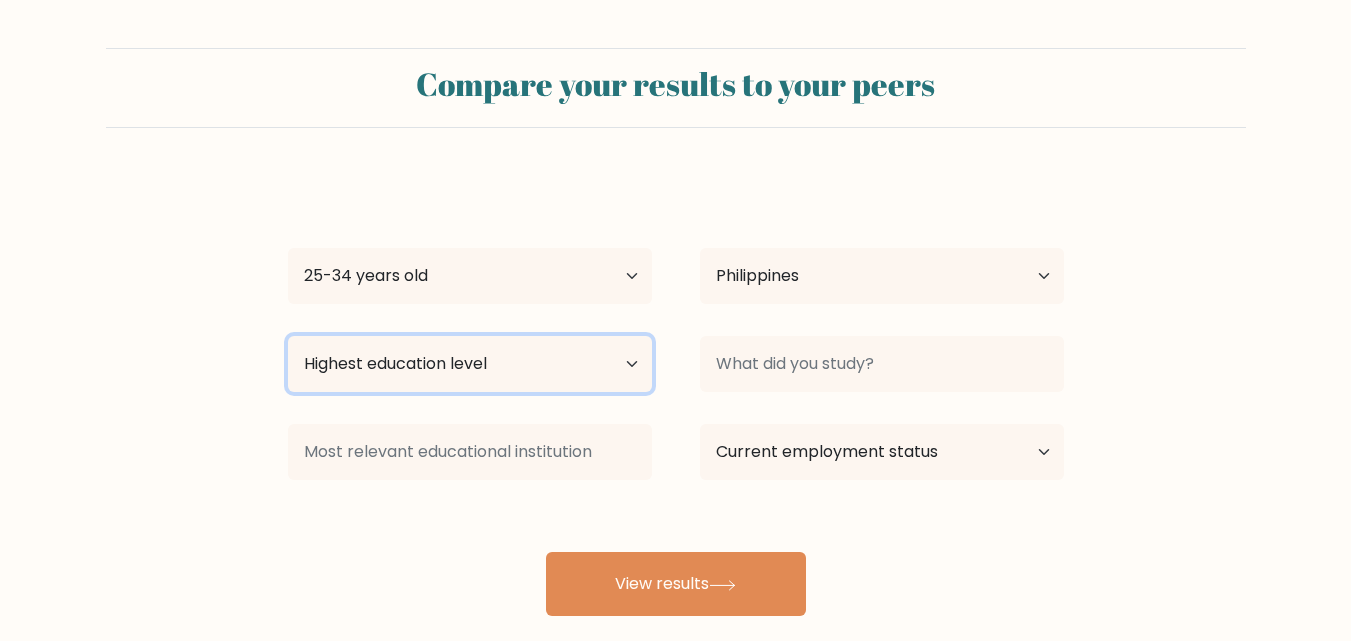click on "Highest education level
No schooling
Primary
Lower Secondary
Upper Secondary
Occupation Specific
Bachelor's degree
Master's degree
Doctoral degree" at bounding box center [470, 364] 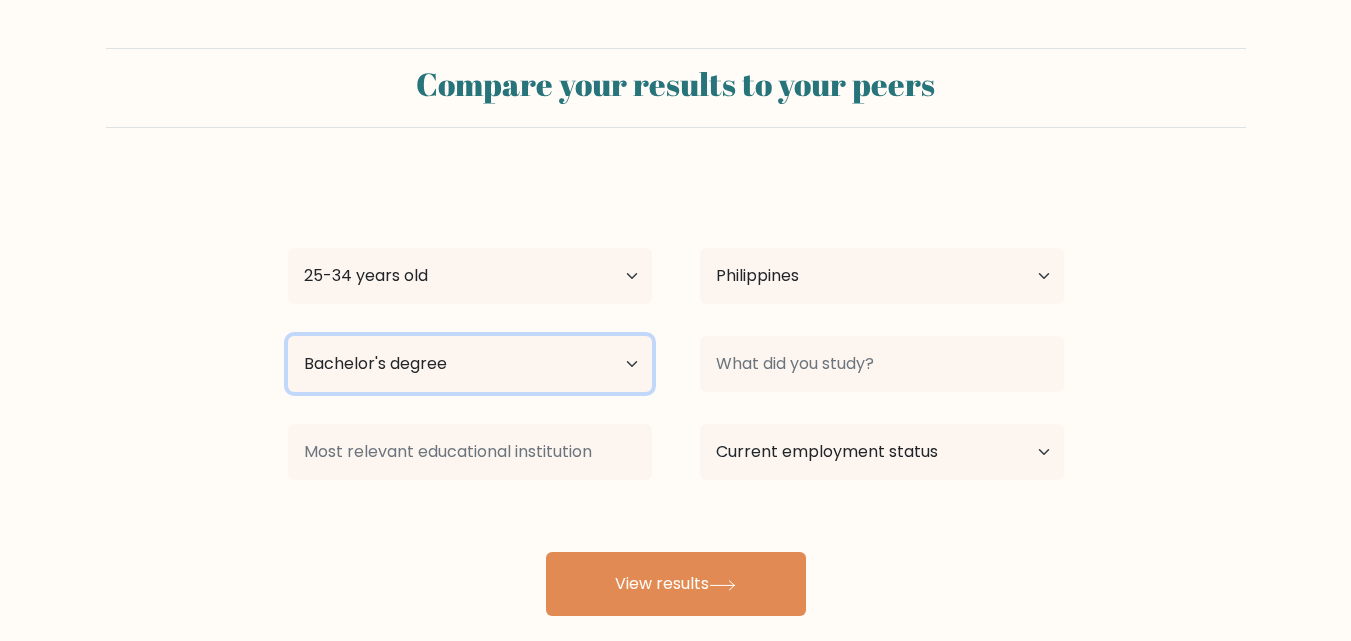 click on "Highest education level
No schooling
Primary
Lower Secondary
Upper Secondary
Occupation Specific
Bachelor's degree
Master's degree
Doctoral degree" at bounding box center [470, 364] 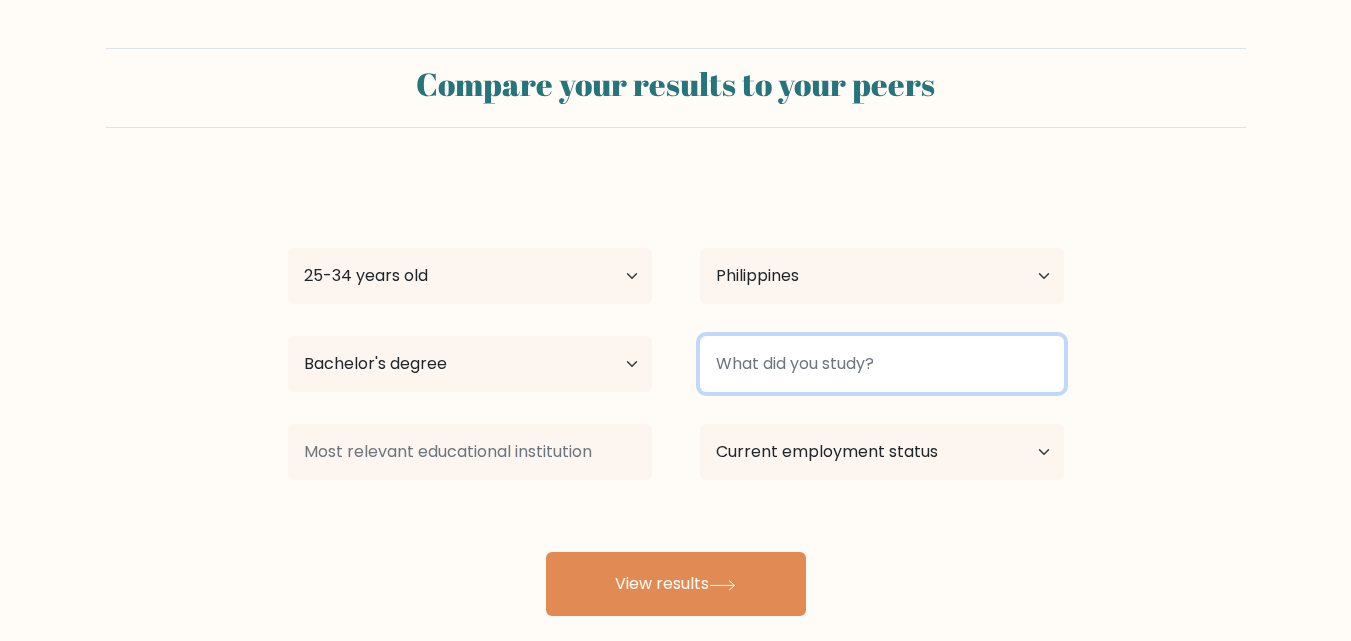 click at bounding box center (882, 364) 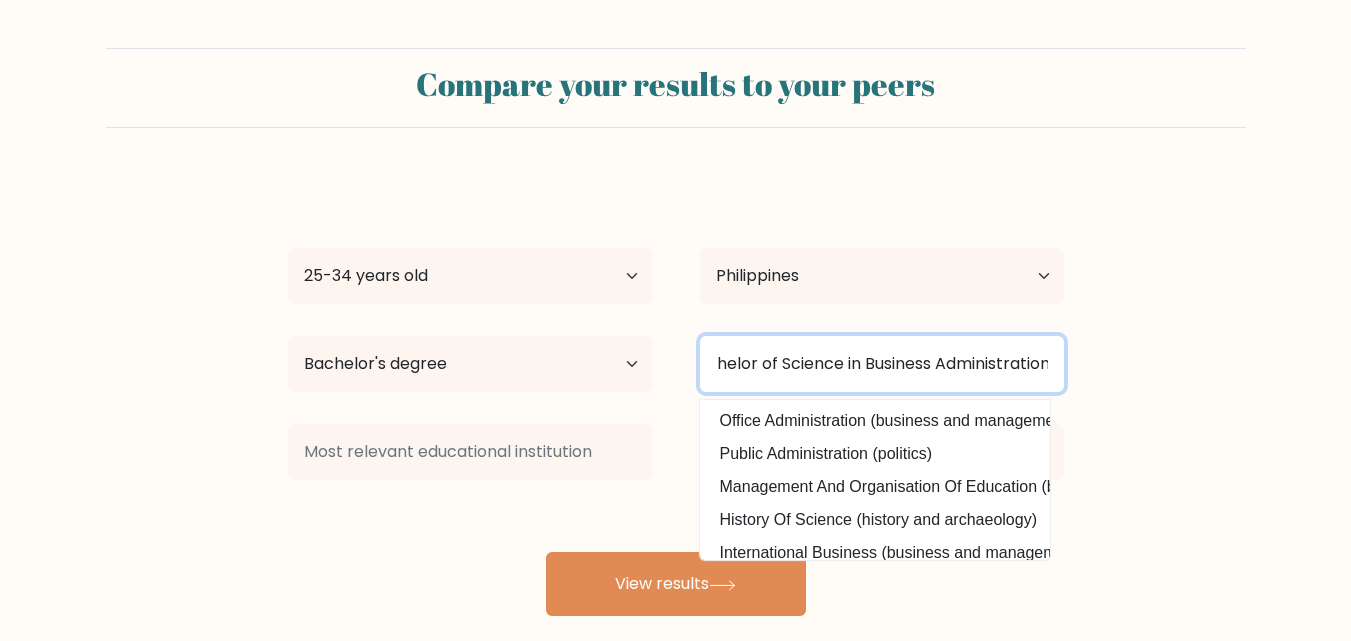 scroll, scrollTop: 0, scrollLeft: 39, axis: horizontal 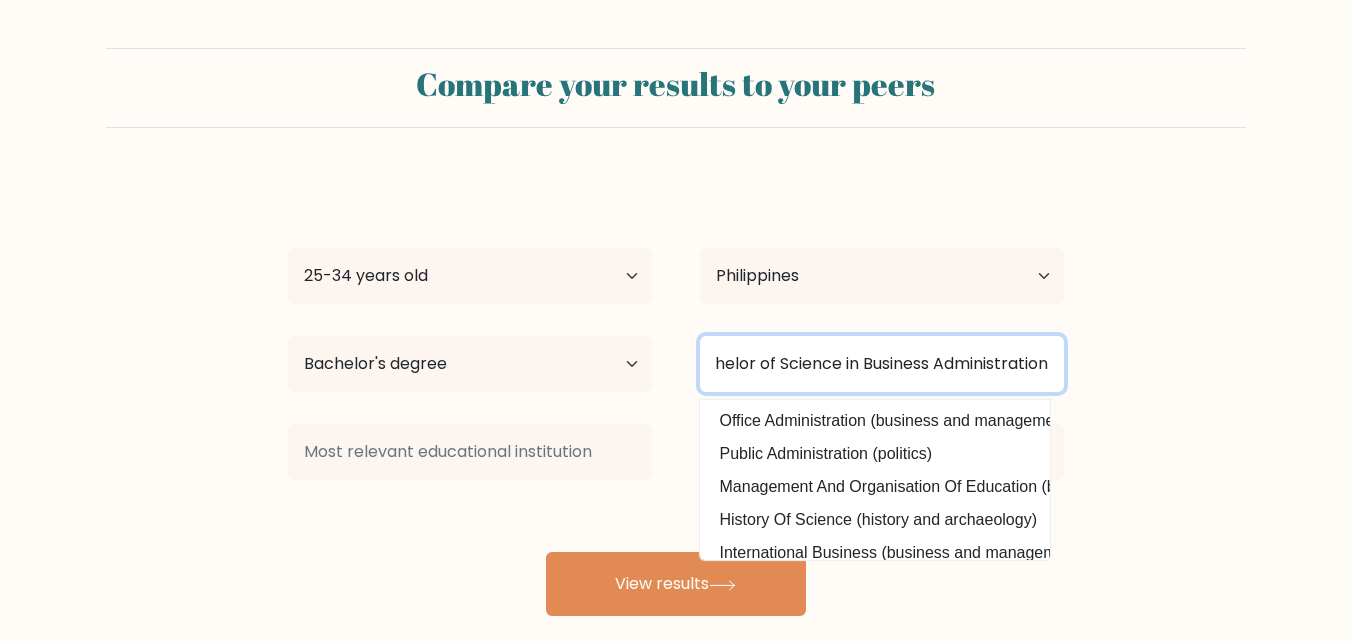 type on "Bachelor of Science in Business Administration" 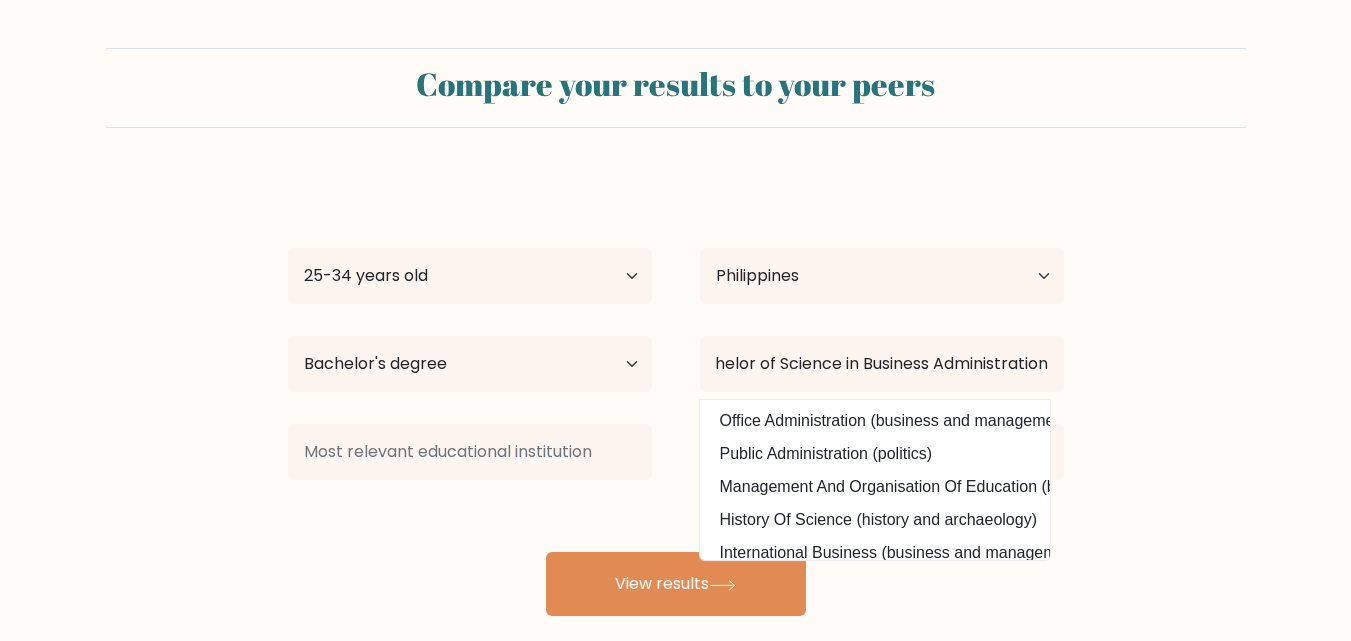click on "Compare your results to your peers
[FIRST] [LAST]
Age
Under 18 years old
18-24 years old
25-34 years old
35-44 years old
45-54 years old
55-64 years old
65 years old and above
Country
Afghanistan
Albania
Algeria
American Samoa
Andorra
Angola
Anguilla
Antarctica
Antigua and Barbuda
Argentina
Armenia
Aruba
Australia" at bounding box center [675, 332] 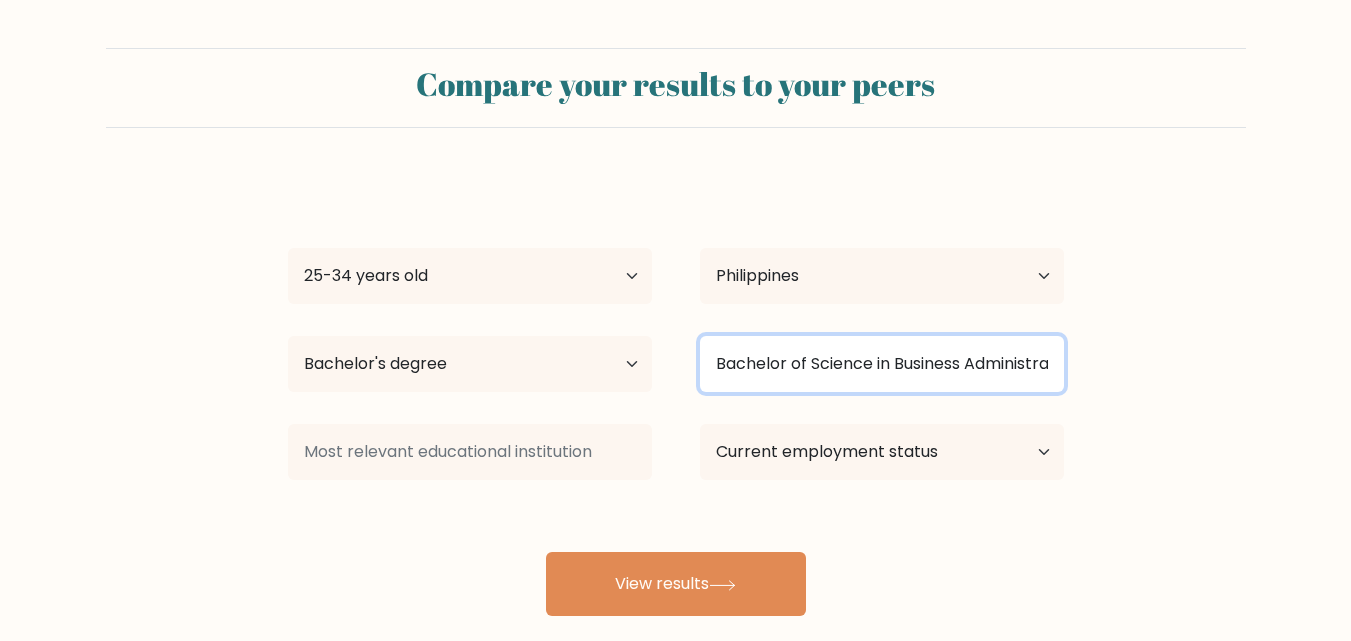 click on "Bachelor of Science in Business Administration" at bounding box center [882, 364] 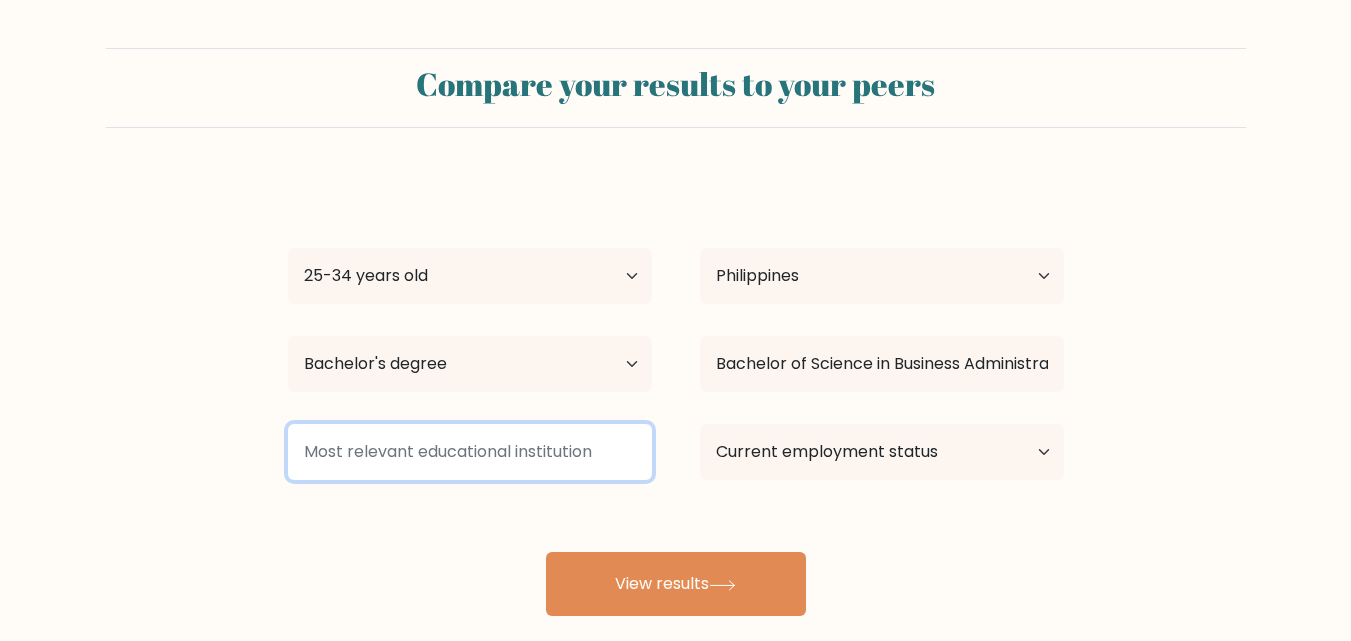 click at bounding box center [470, 452] 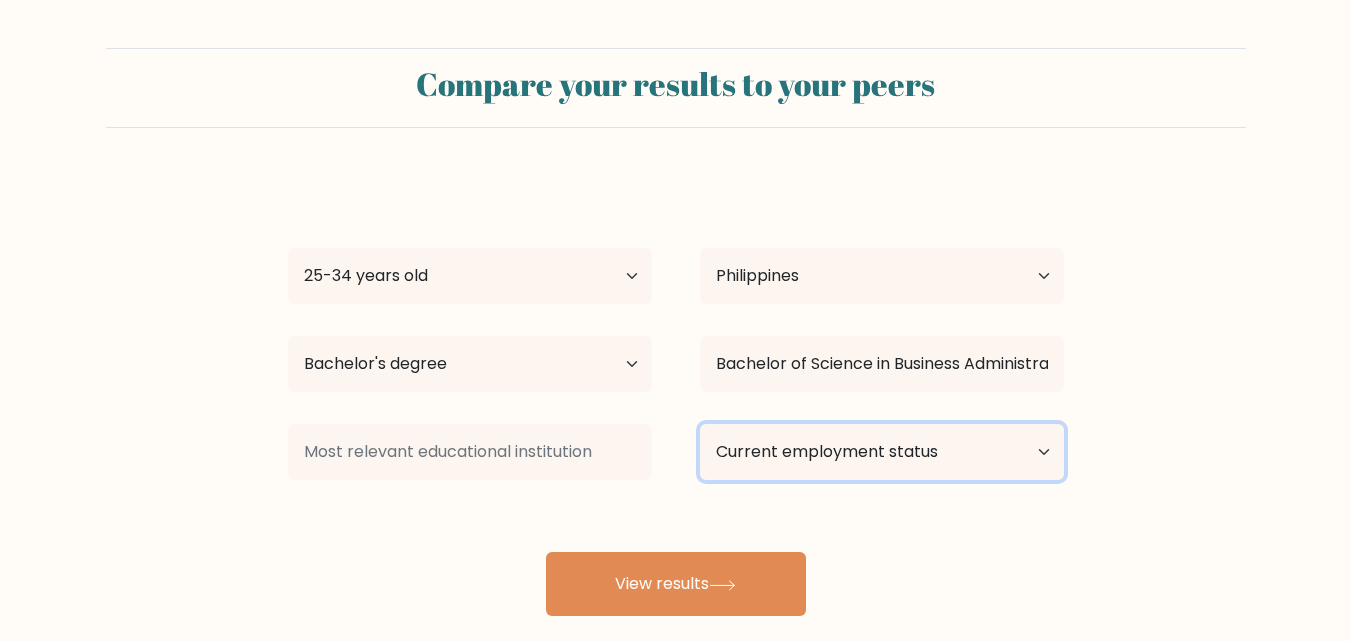 click on "Current employment status
Employed
Student
Retired
Other / prefer not to answer" at bounding box center (882, 452) 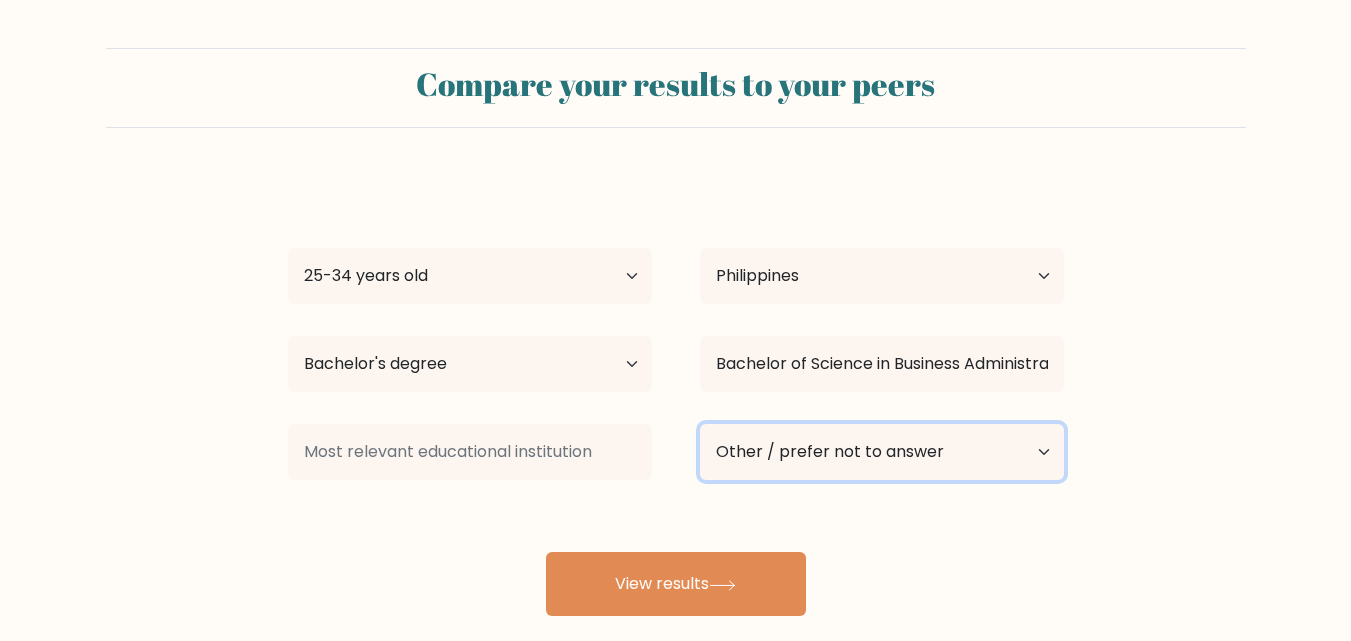 click on "Current employment status
Employed
Student
Retired
Other / prefer not to answer" at bounding box center (882, 452) 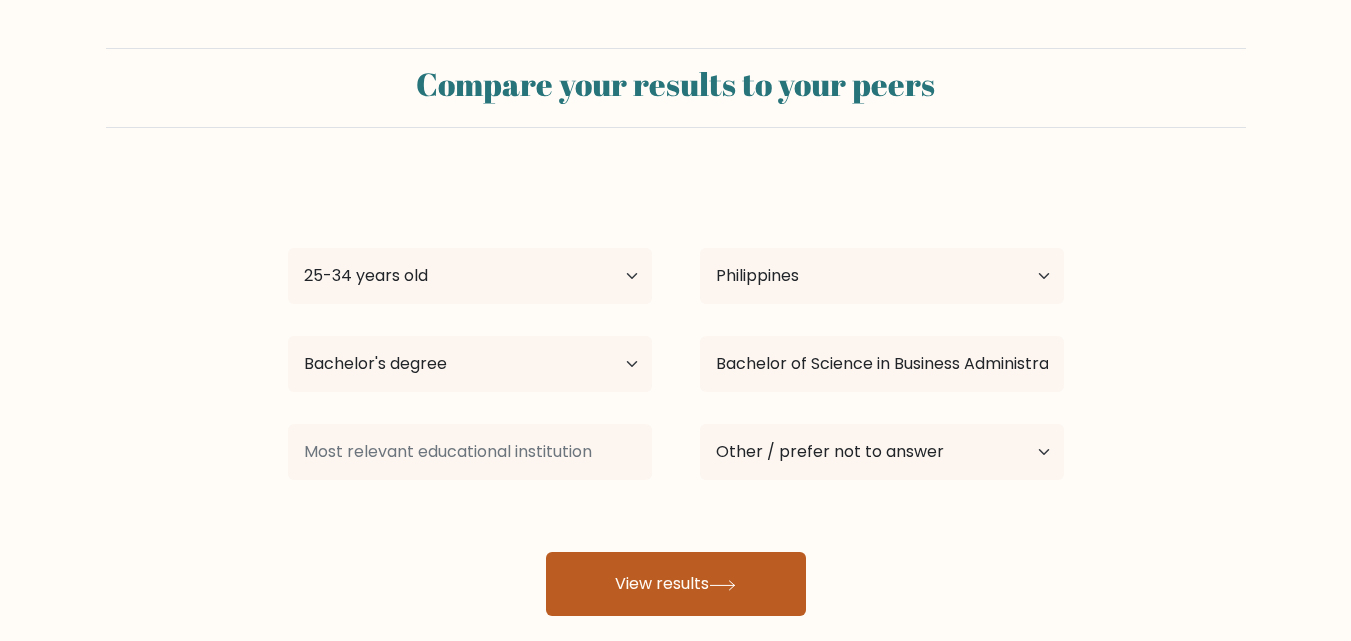 click on "View results" at bounding box center (676, 584) 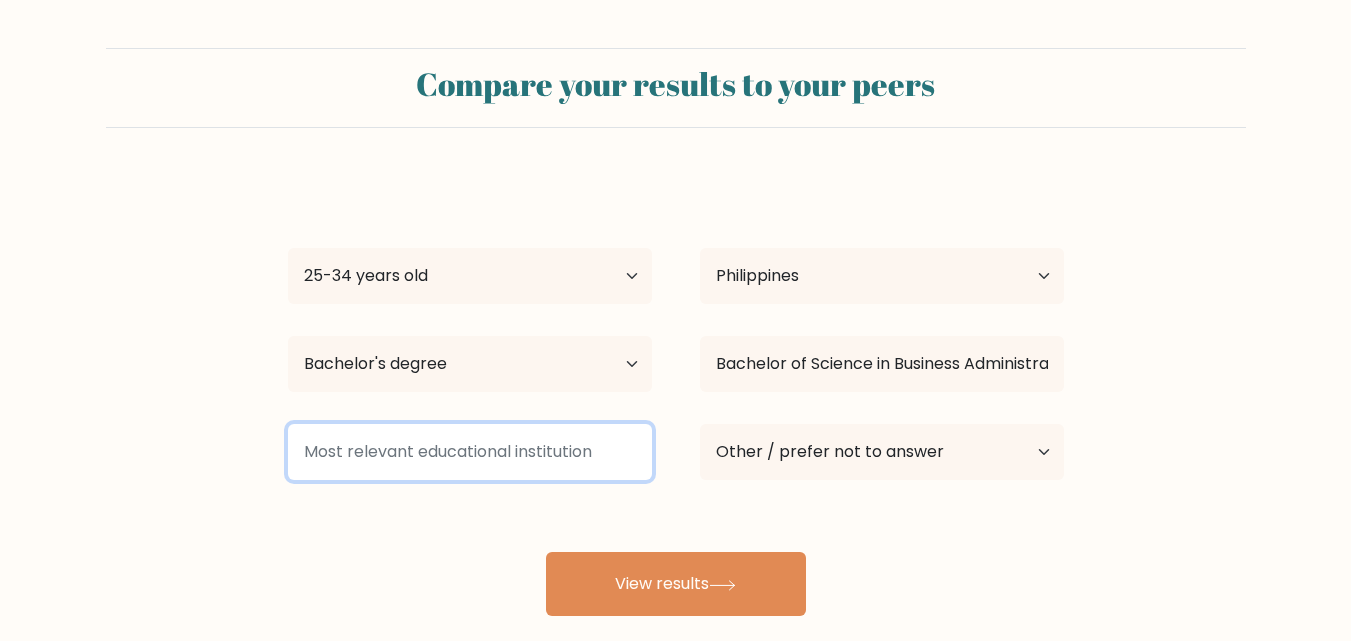 click at bounding box center [470, 452] 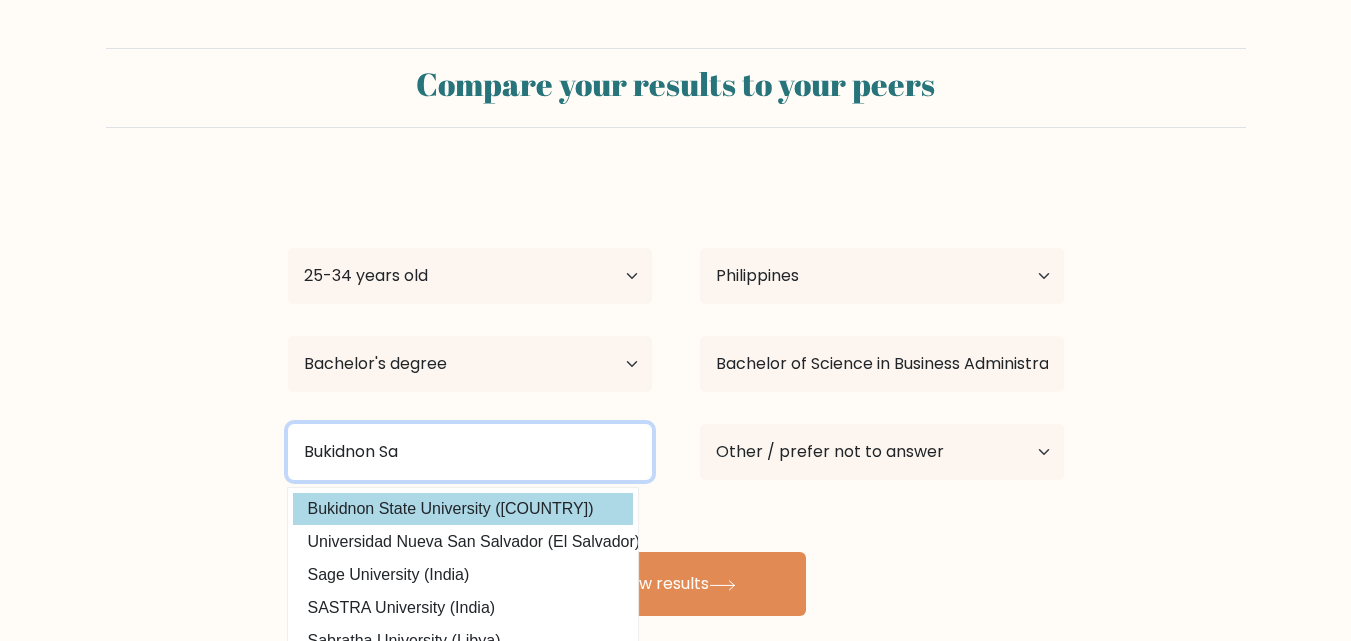 type on "Bukidnon Sa" 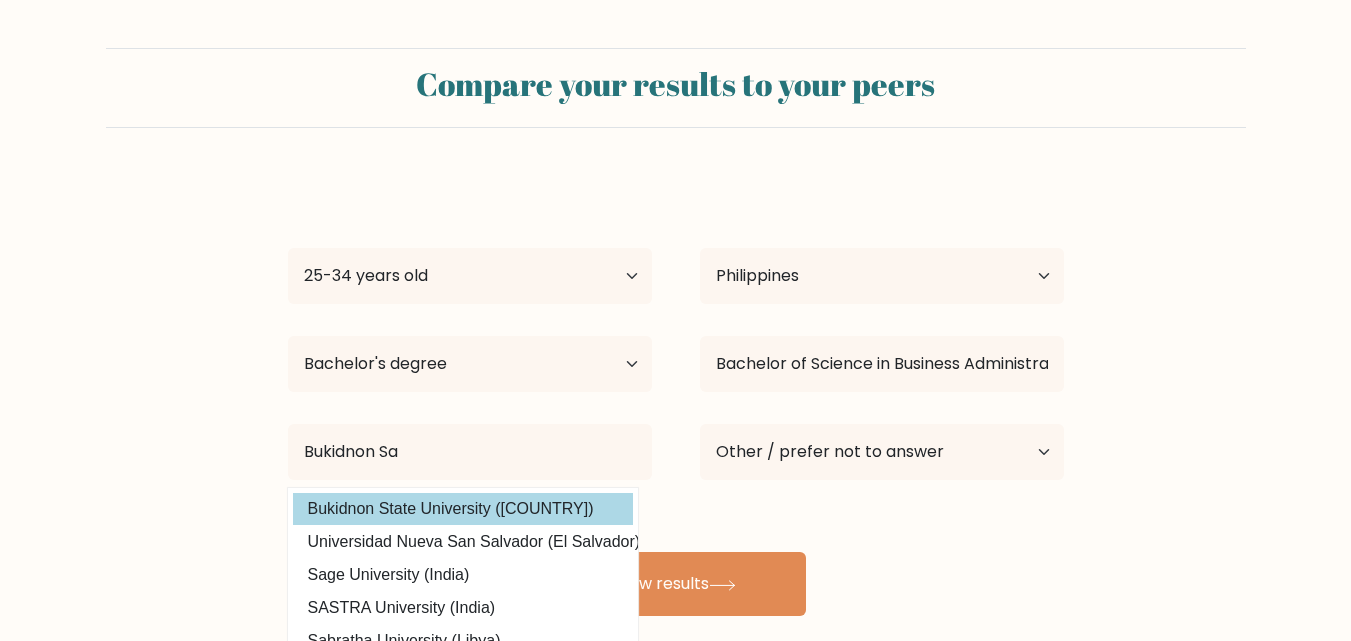 click on "Bukidnon State University ([COUNTRY])" at bounding box center [463, 509] 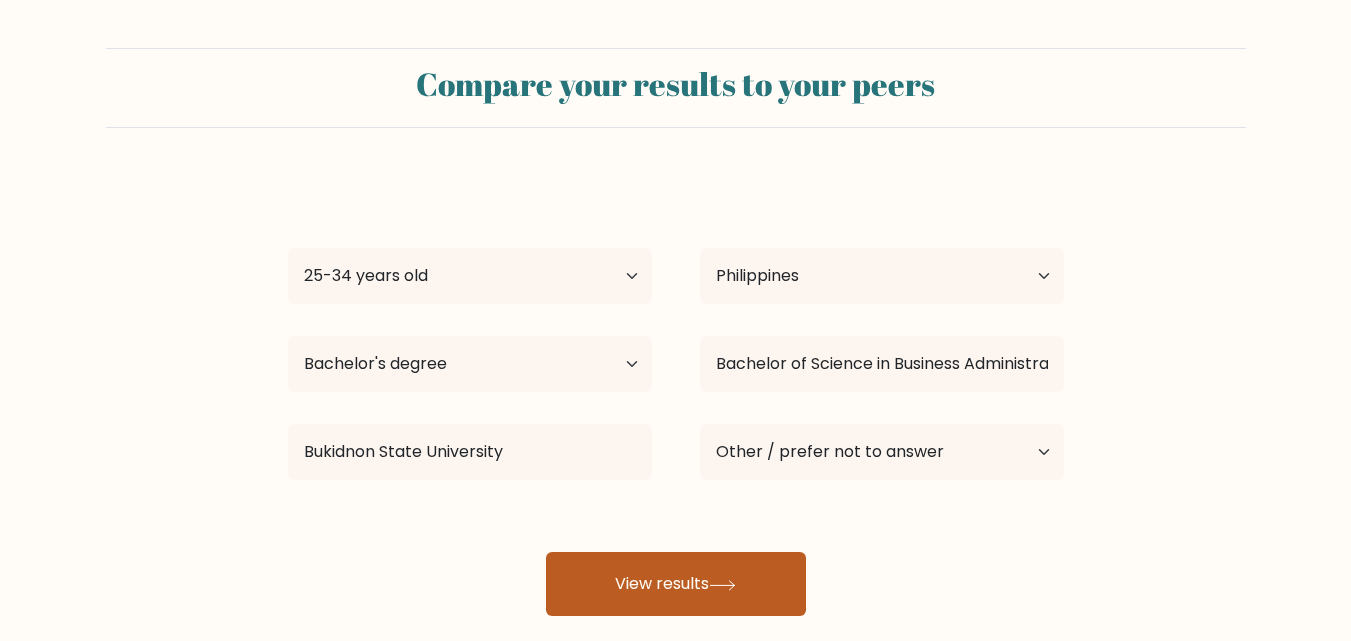 click on "View results" at bounding box center (676, 584) 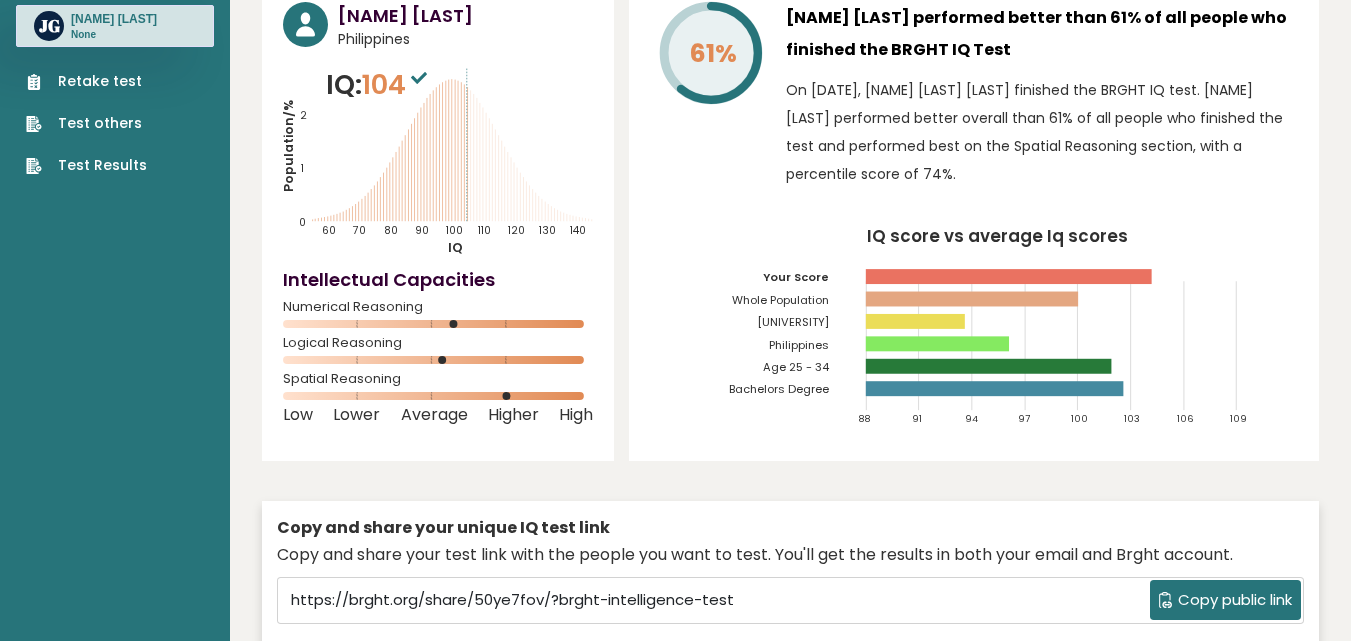 scroll, scrollTop: 100, scrollLeft: 0, axis: vertical 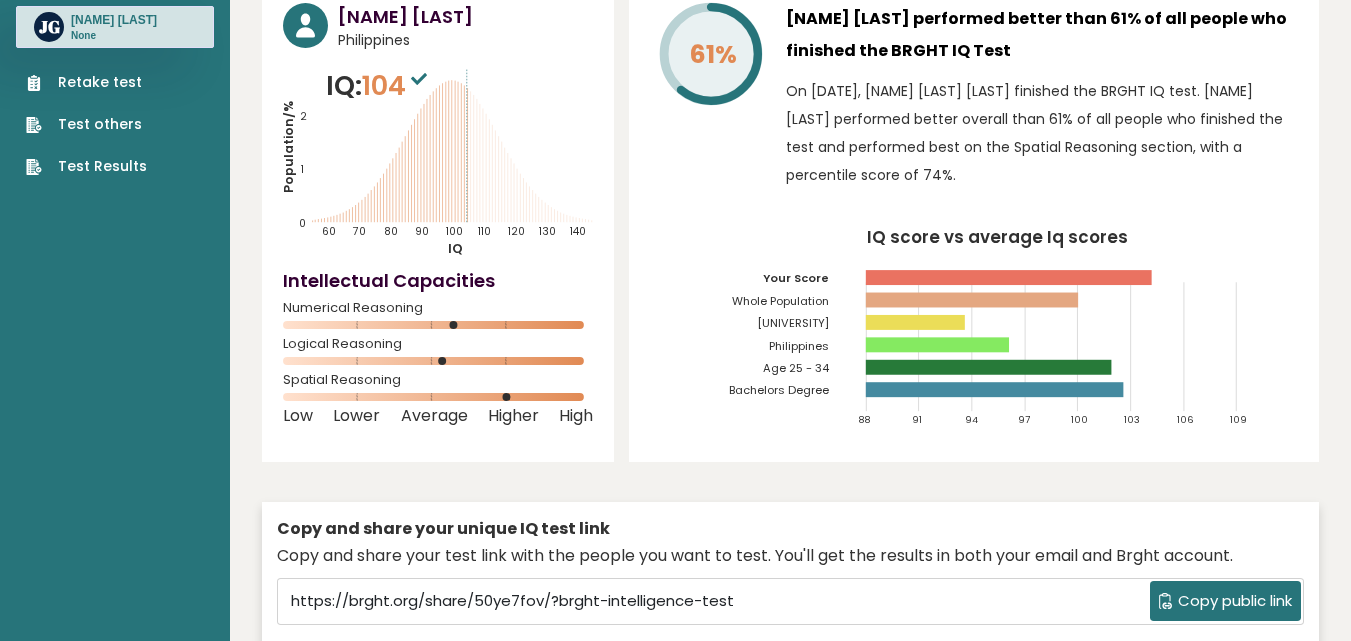 click on "Copy public link" at bounding box center (1235, 601) 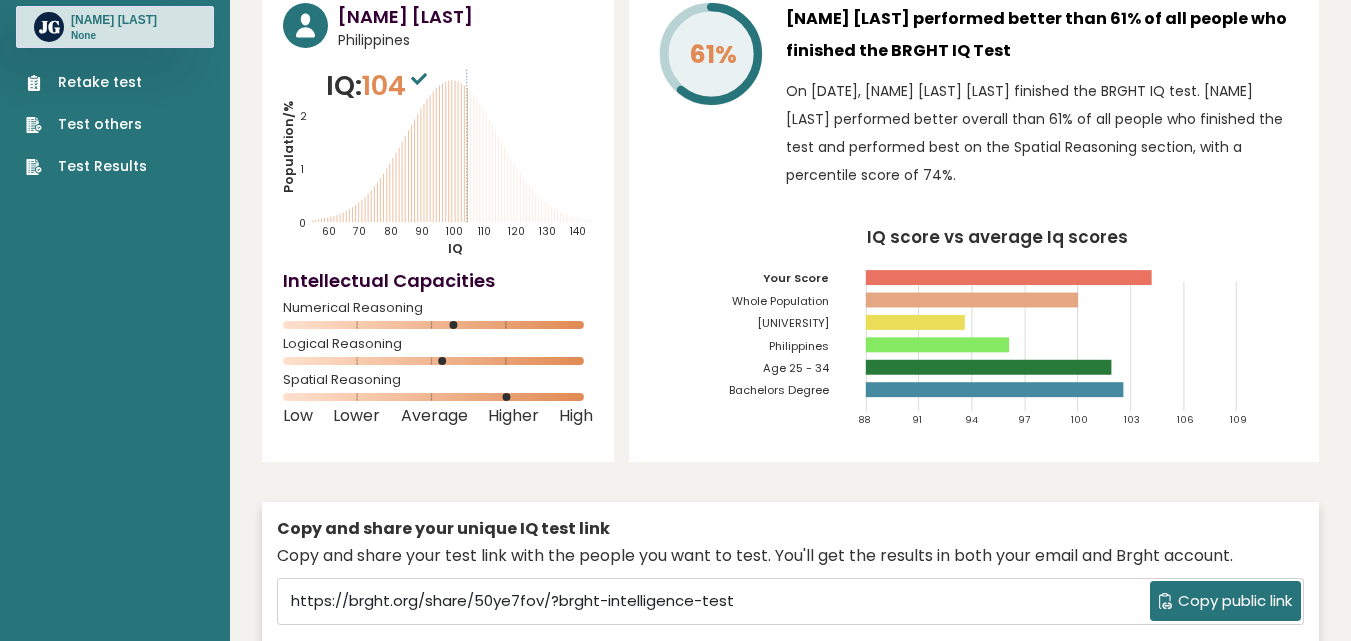 click on "61%
[NAME] [LAST] performed better than
61% of all
people who finished the BRGHT IQ Test
On [DATE], [NAME]
[LAST] finished the BRGHT IQ test. [NAME] [LAST] performed better overall than
61% of all people who finished the test and
performed best on the
Spatial Reasoning section, with
a percentile score of 74%.
IQ score vs average Iq scores
88
91
94
97
100
103
106
109
Your Score
Whole Population" at bounding box center [974, 222] 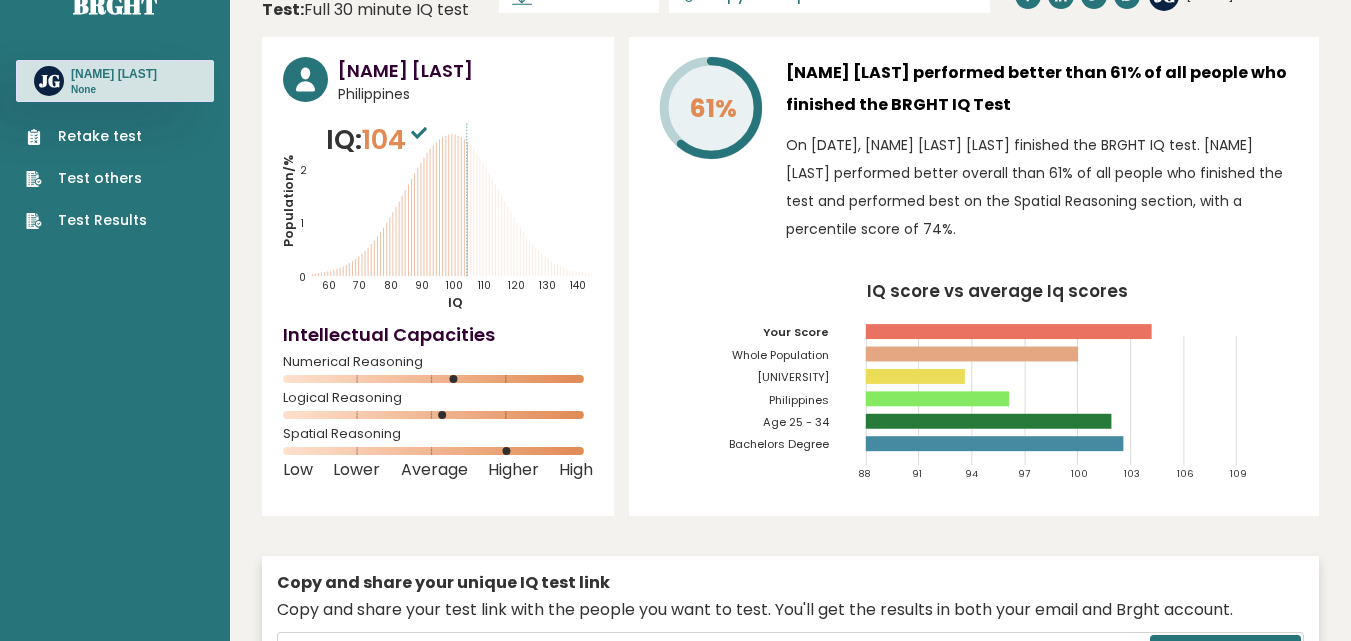 scroll, scrollTop: 0, scrollLeft: 0, axis: both 